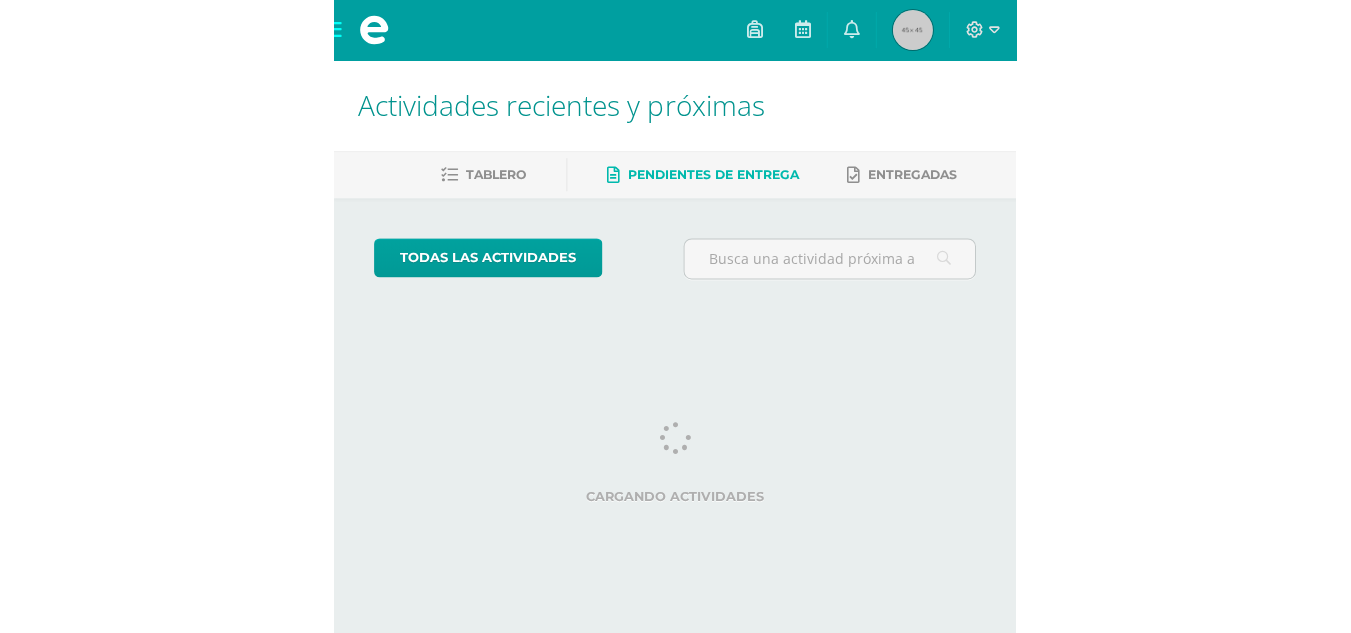 scroll, scrollTop: 0, scrollLeft: 0, axis: both 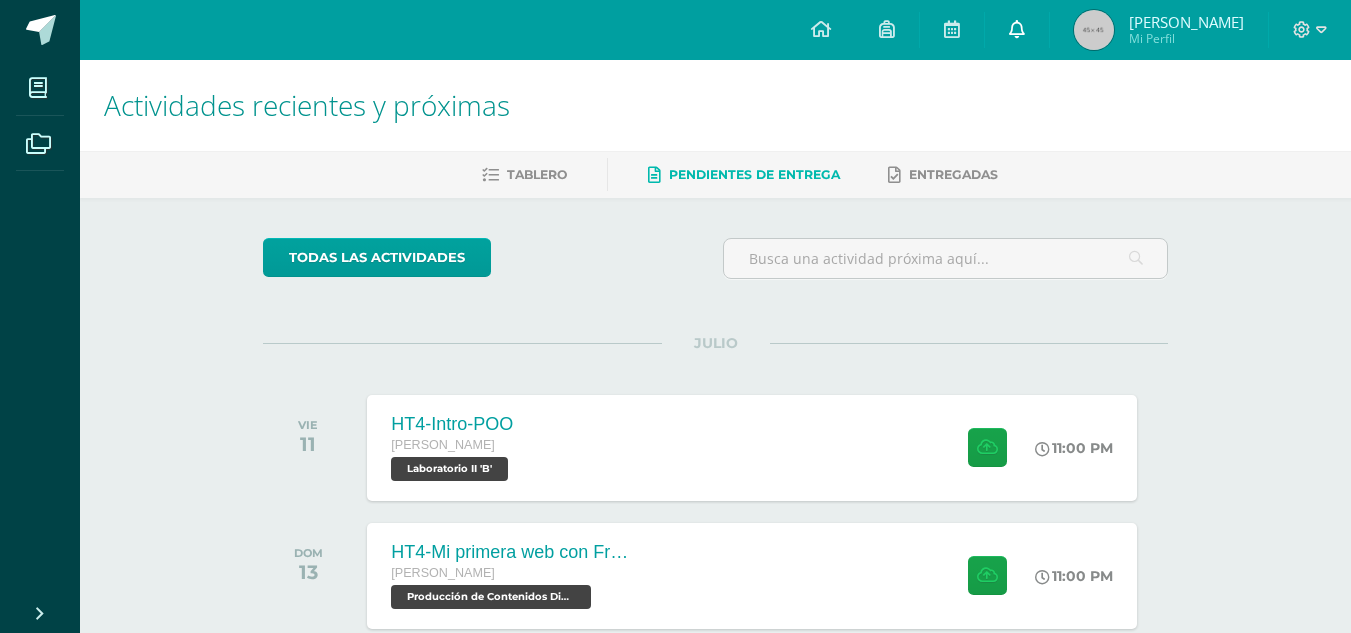 click at bounding box center (1017, 30) 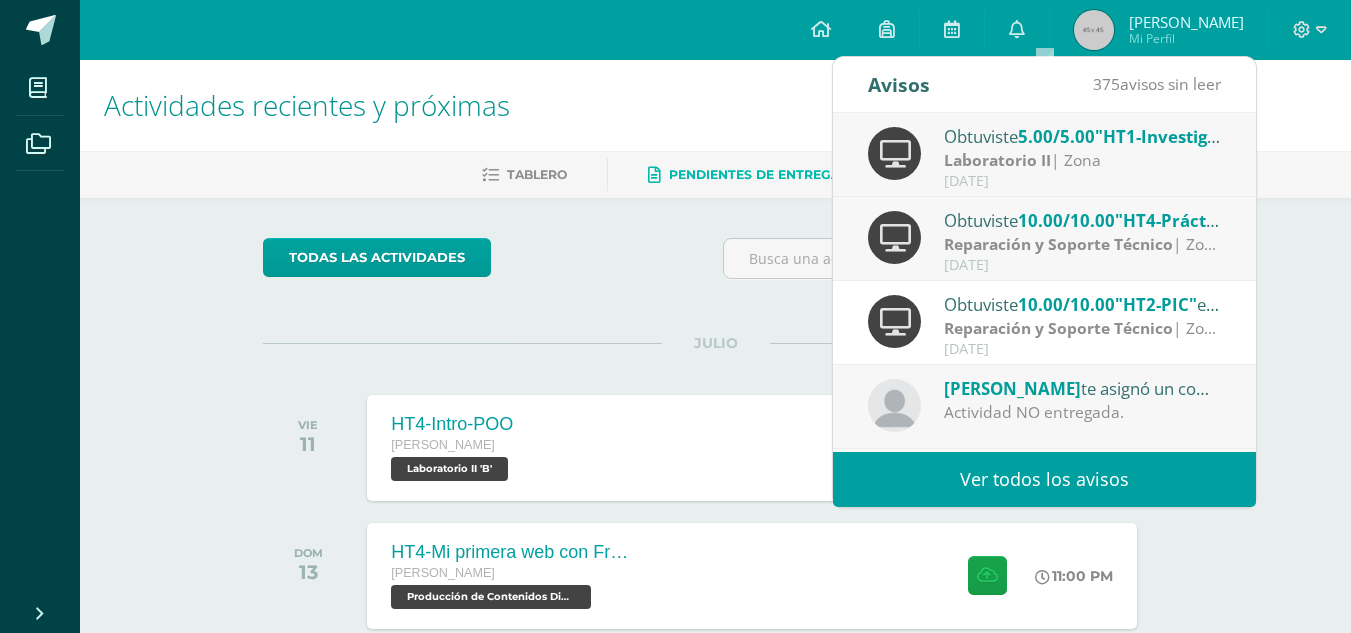scroll, scrollTop: 104, scrollLeft: 0, axis: vertical 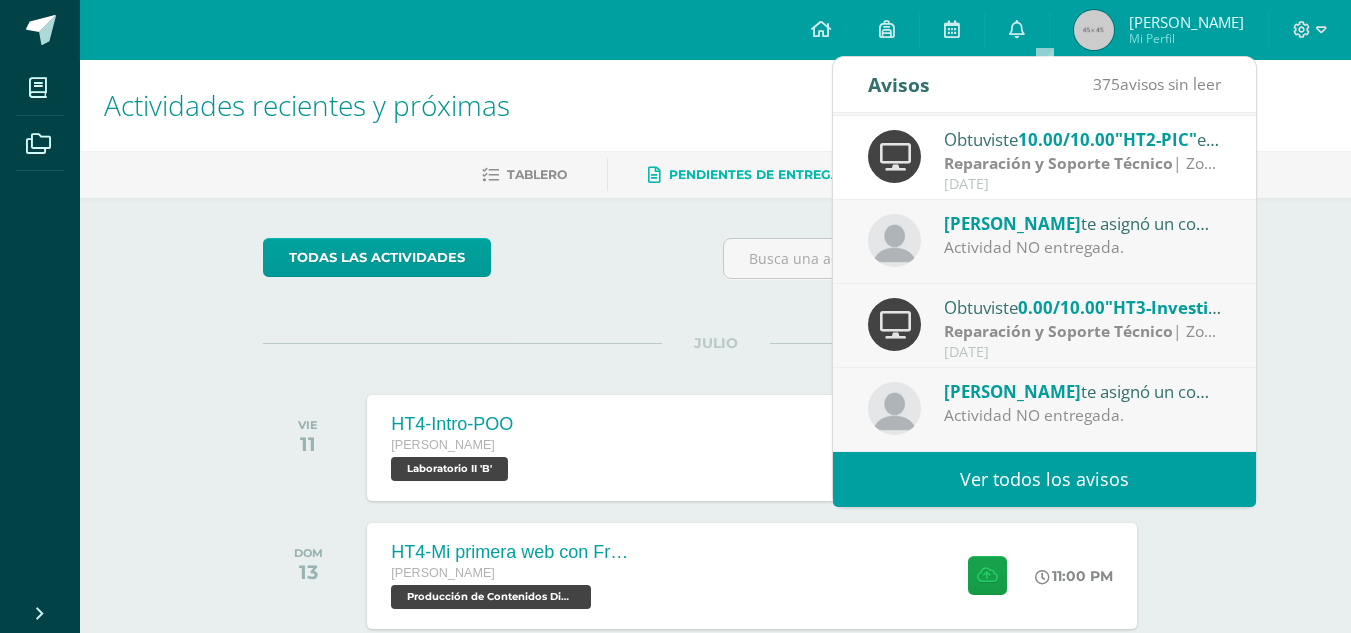 click on "Diego Martinez   te asignó un comentario en 'HT3-Investigación PCC' para 'Reparación y Soporte Técnico'" at bounding box center (1083, 223) 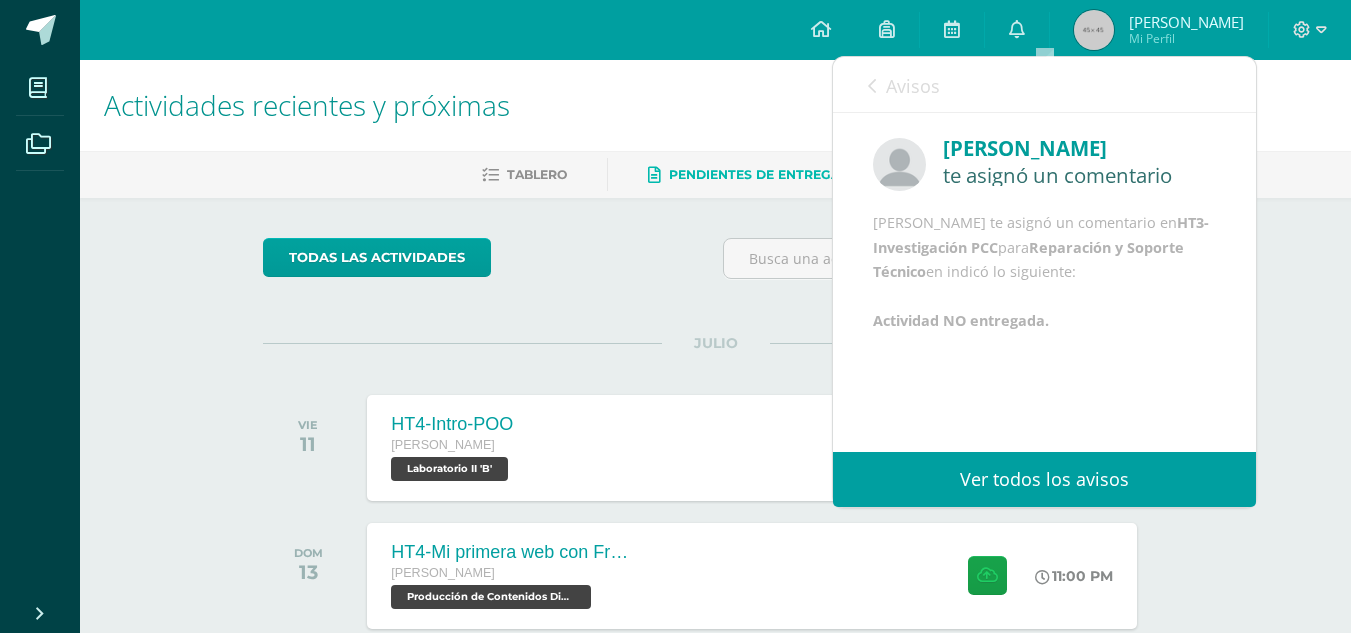 click on "Avisos" at bounding box center (904, 85) 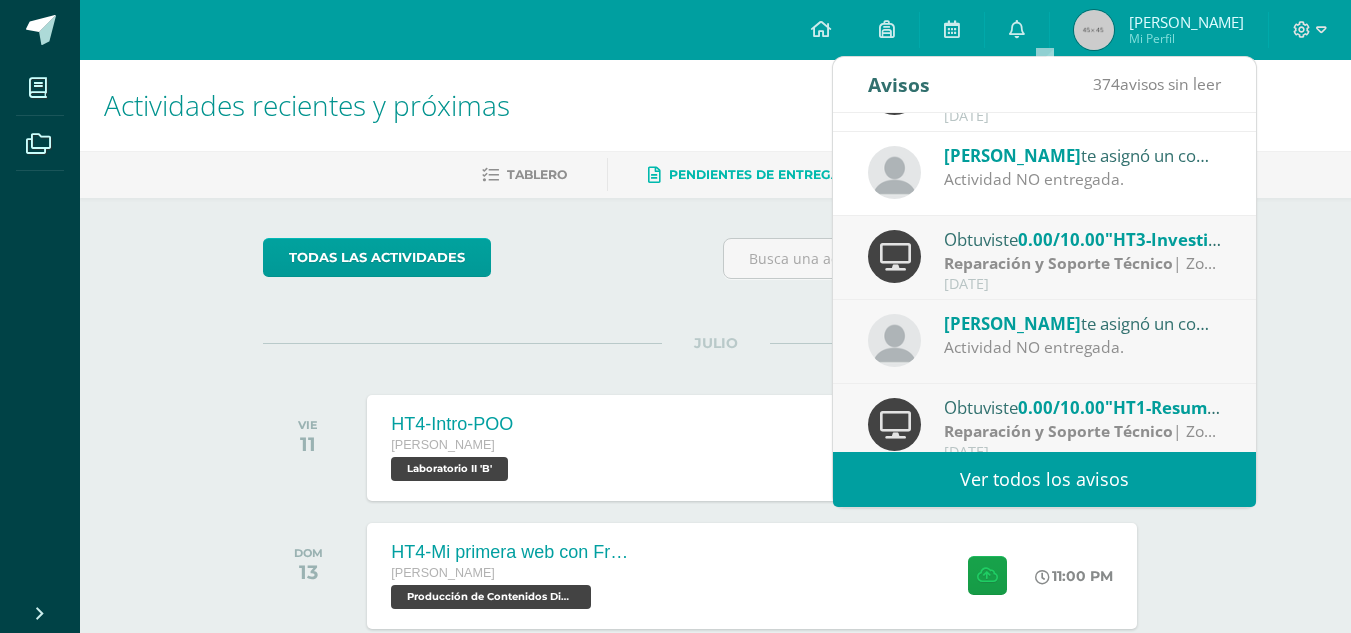 scroll, scrollTop: 333, scrollLeft: 0, axis: vertical 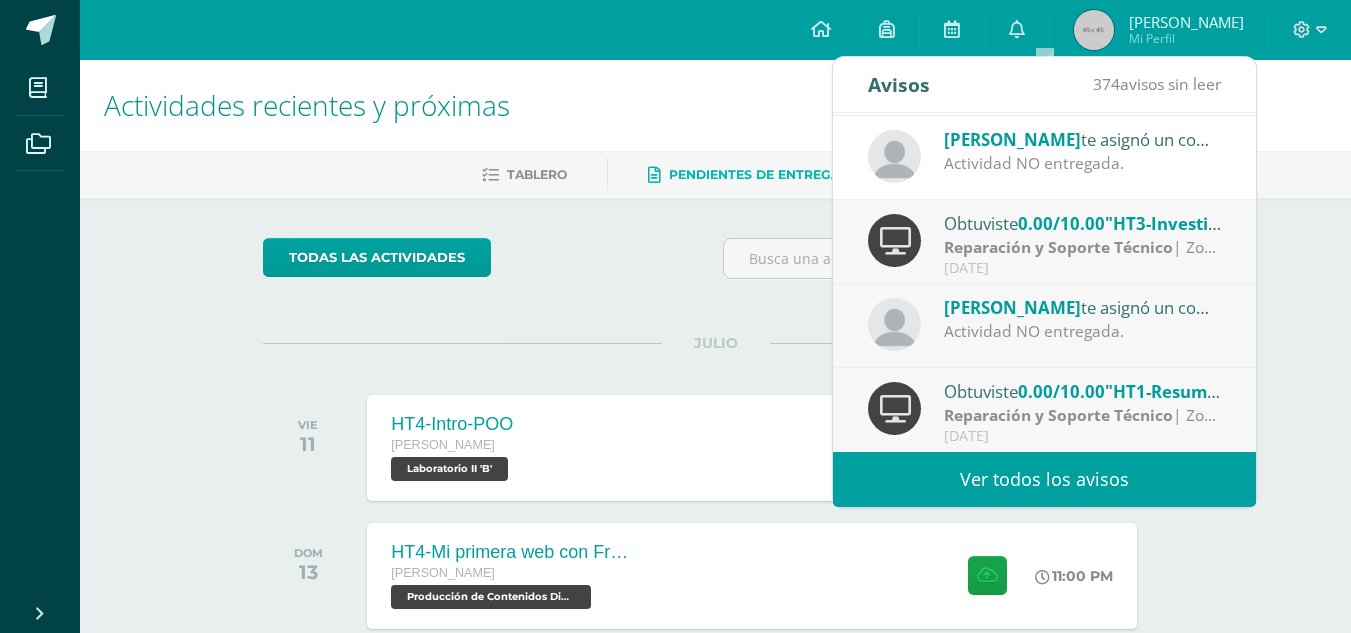 click on "Reparación y Soporte Técnico" at bounding box center [1058, 247] 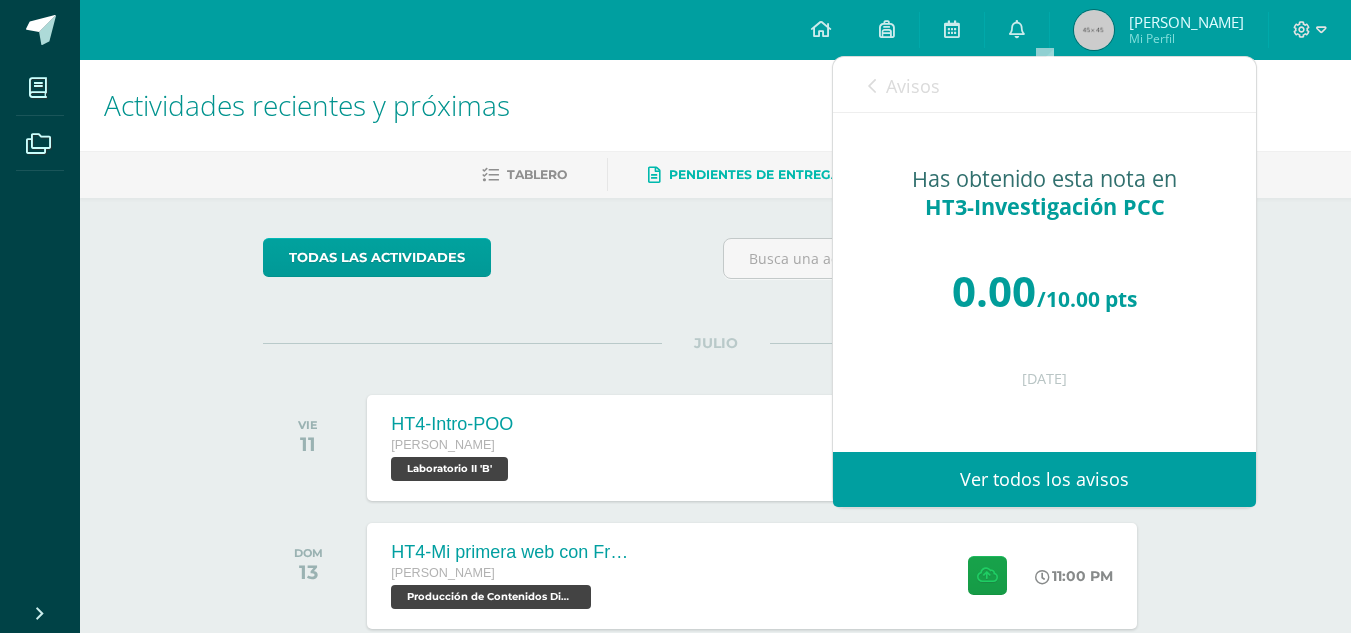 click on "HT3-Investigación PCC" at bounding box center [1045, 206] 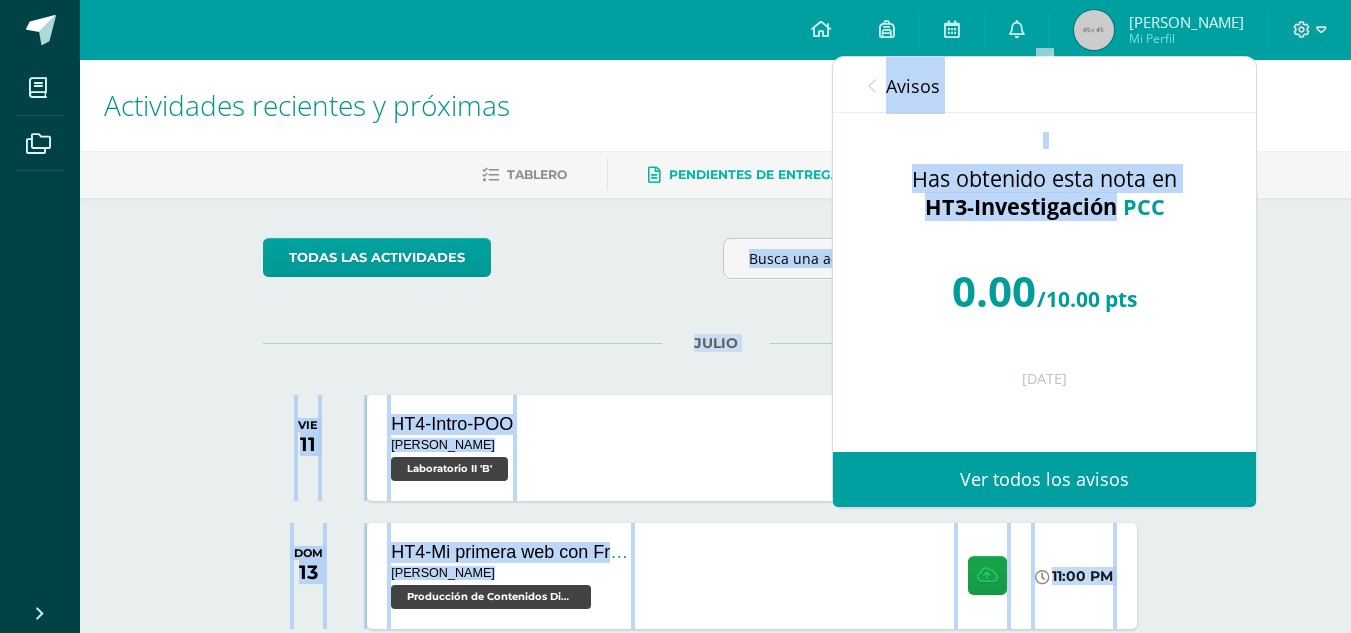 drag, startPoint x: 1081, startPoint y: 212, endPoint x: 635, endPoint y: 211, distance: 446.00113 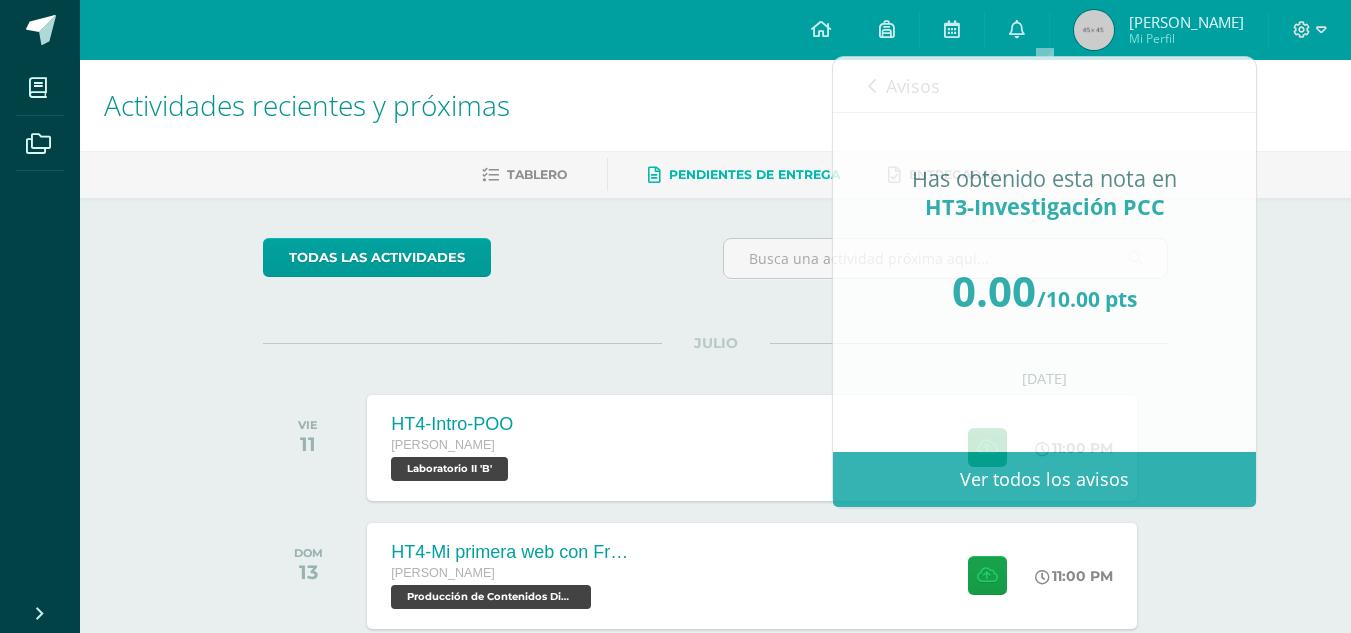 click on "todas las Actividades
No tienes actividades
Échale un vistazo a los demás períodos o  sal y disfruta del sol
JULIO
VIE
11
HT4-Intro-POO
Quinto Bachillerato
Laboratorio II 'B'
11:00 PM" at bounding box center (715, 534) 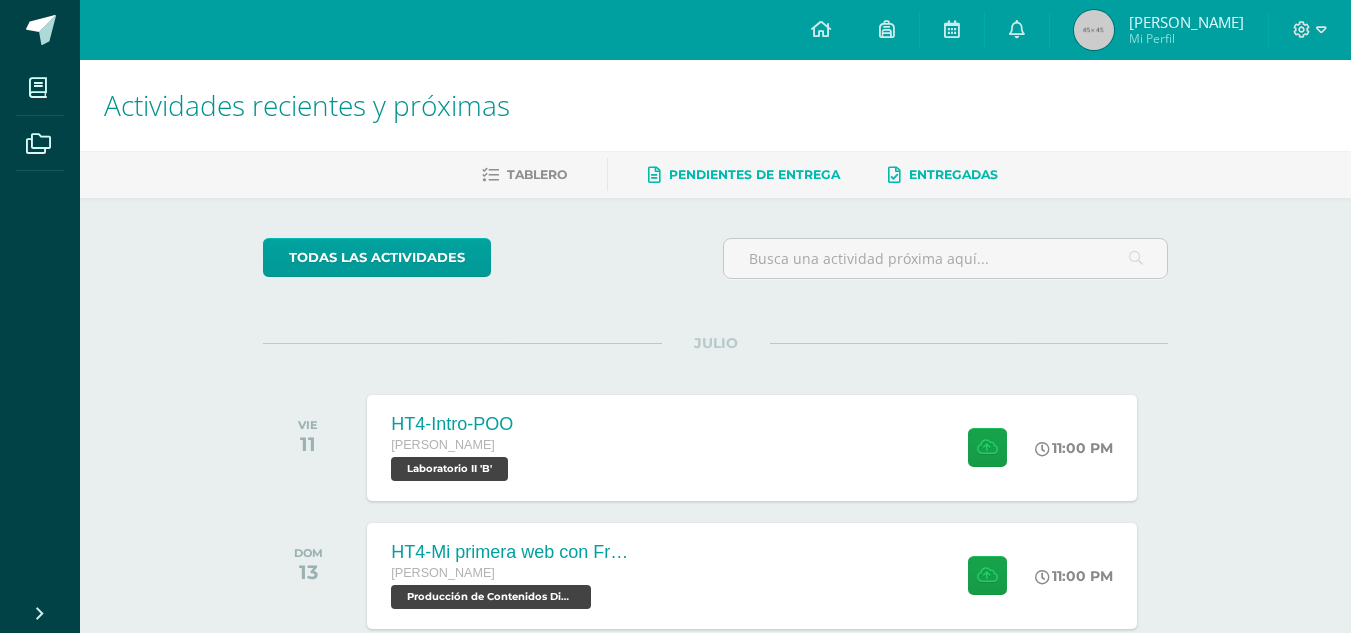 click on "Entregadas" at bounding box center (943, 175) 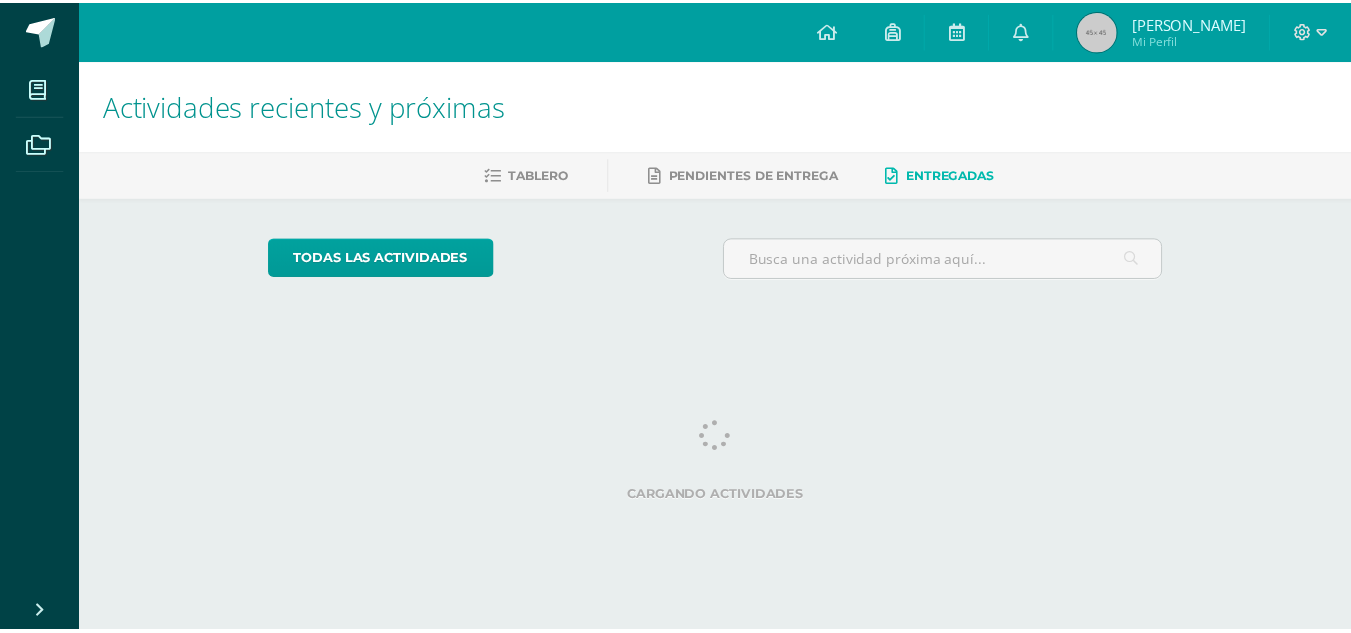 scroll, scrollTop: 0, scrollLeft: 0, axis: both 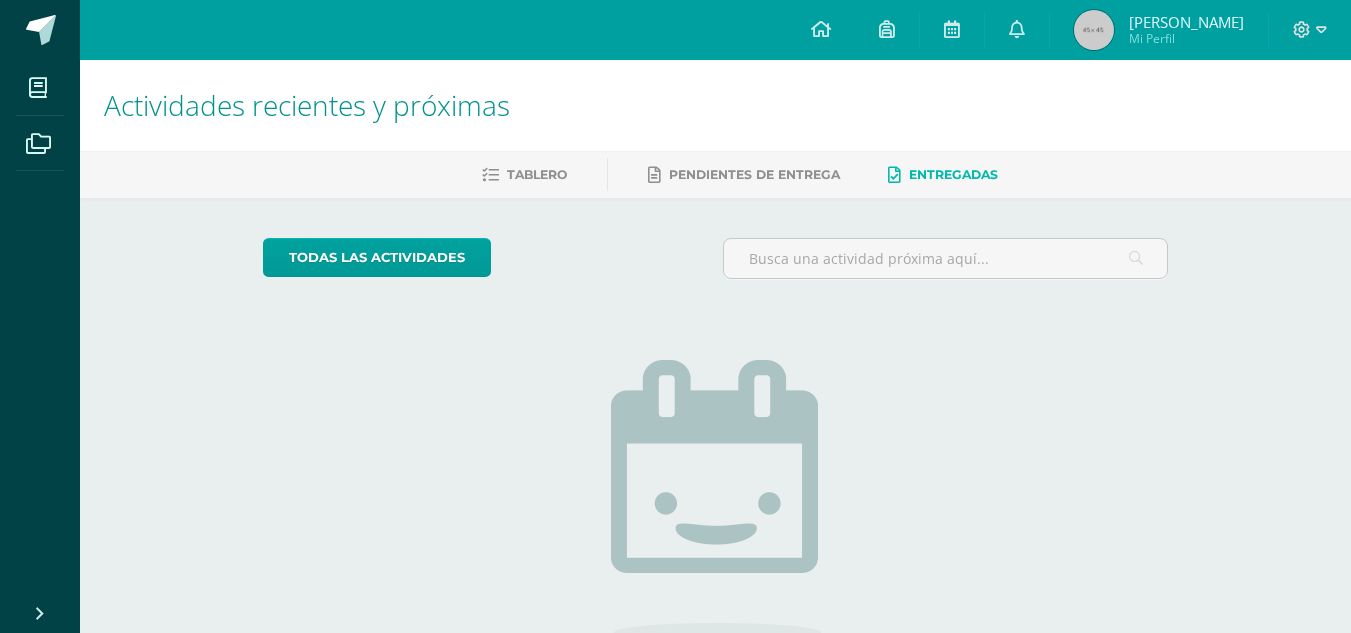 click on "Pendientes de entrega" at bounding box center (754, 174) 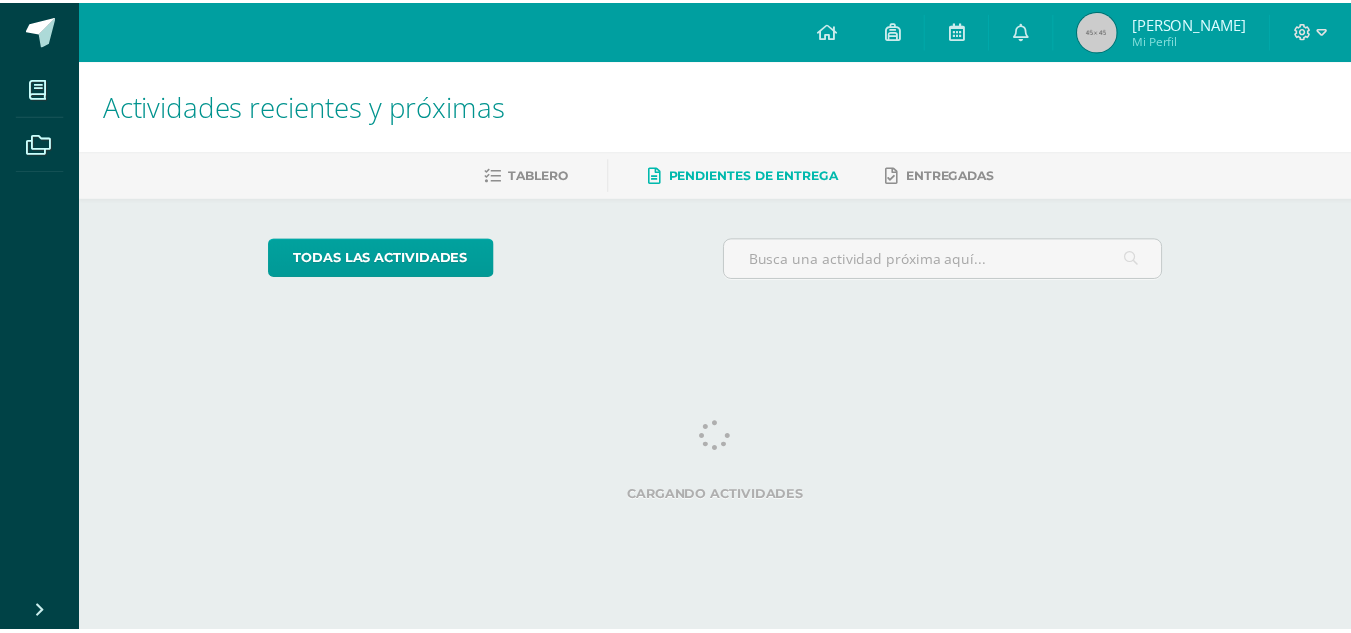scroll, scrollTop: 0, scrollLeft: 0, axis: both 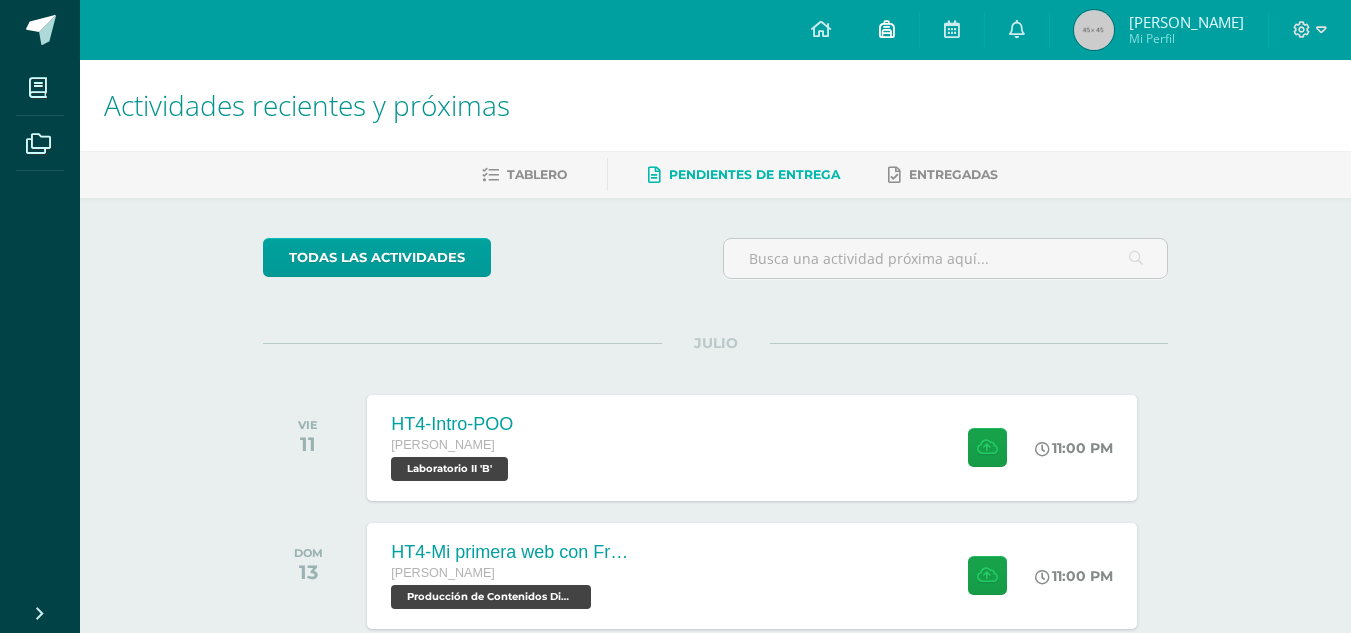 click at bounding box center [887, 29] 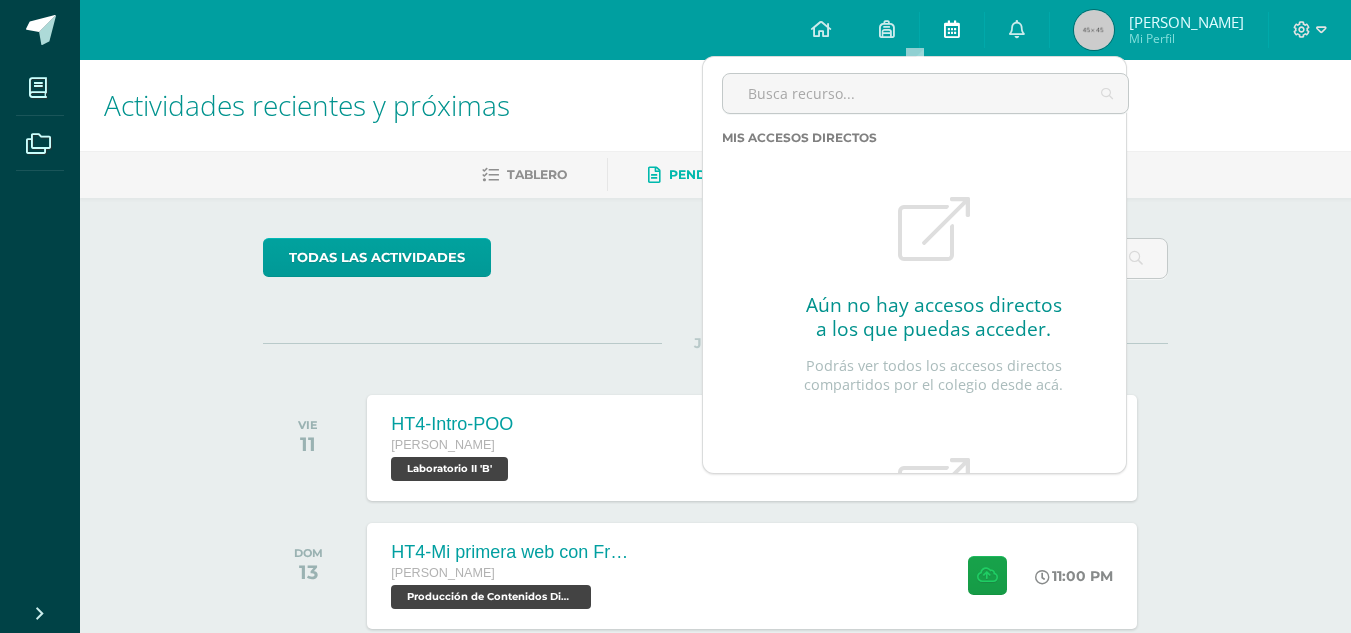 click at bounding box center (952, 30) 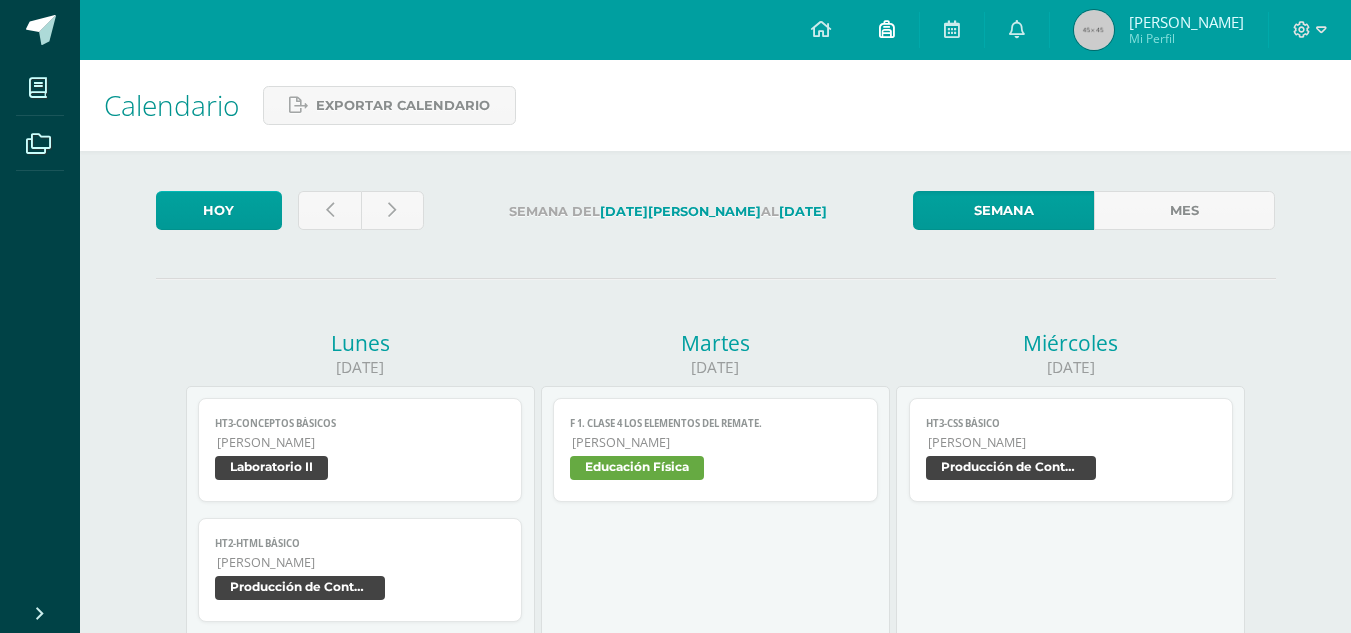 scroll, scrollTop: 0, scrollLeft: 0, axis: both 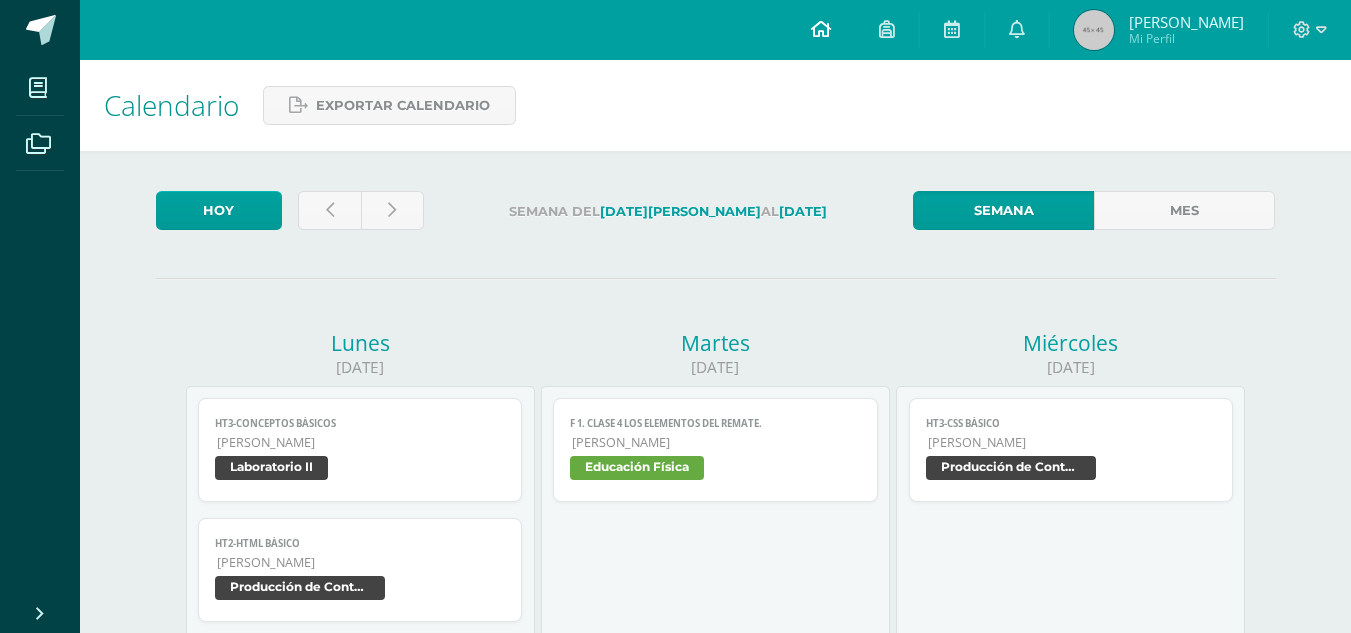 click at bounding box center (821, 30) 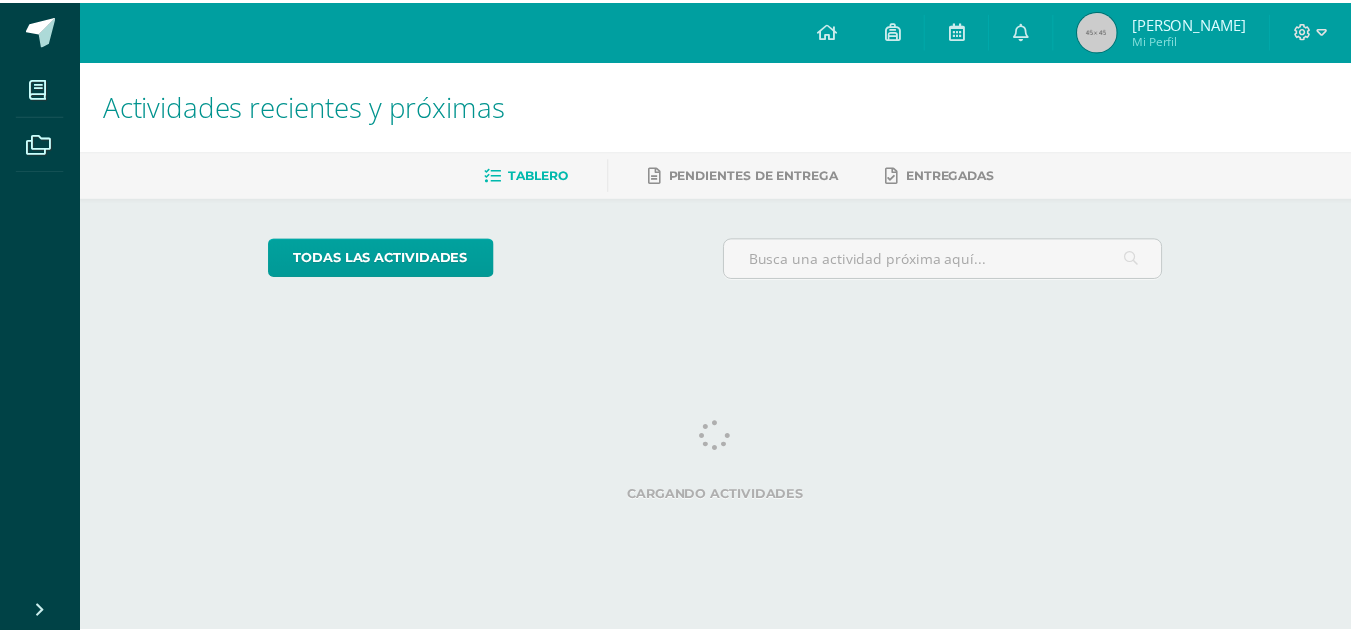 scroll, scrollTop: 0, scrollLeft: 0, axis: both 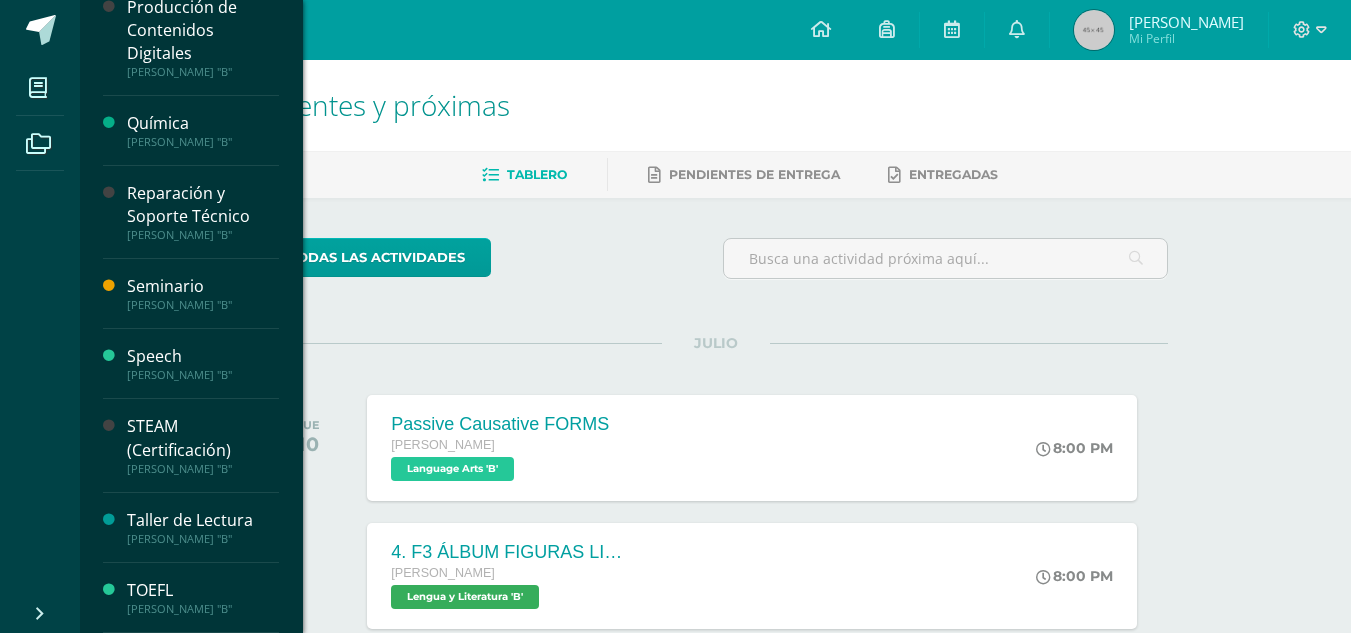 click on "Reparación y Soporte Técnico" at bounding box center (203, 205) 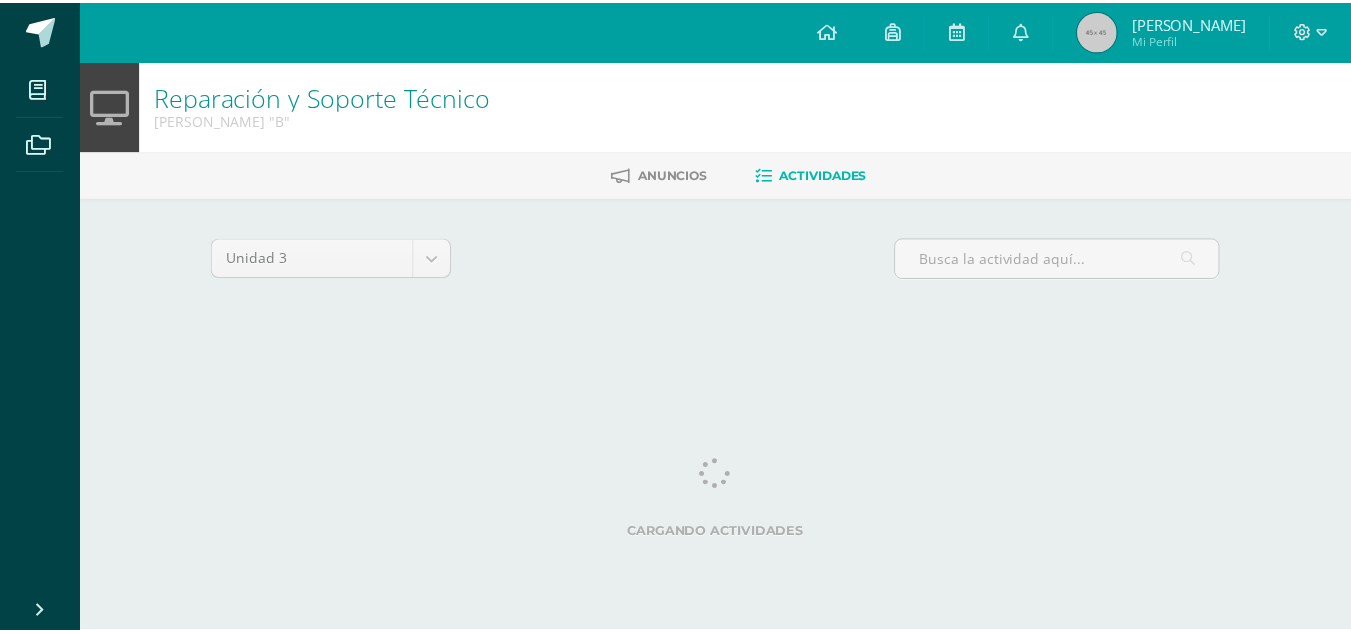 scroll, scrollTop: 0, scrollLeft: 0, axis: both 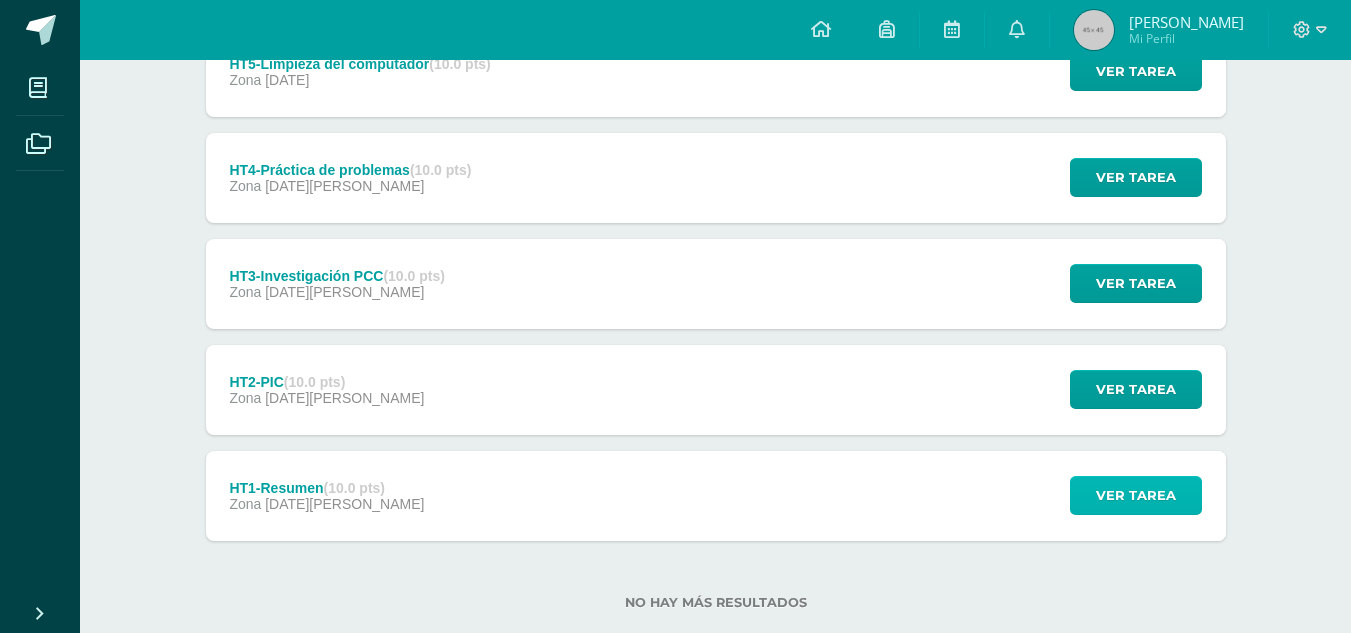 click on "Ver tarea" at bounding box center (1136, 495) 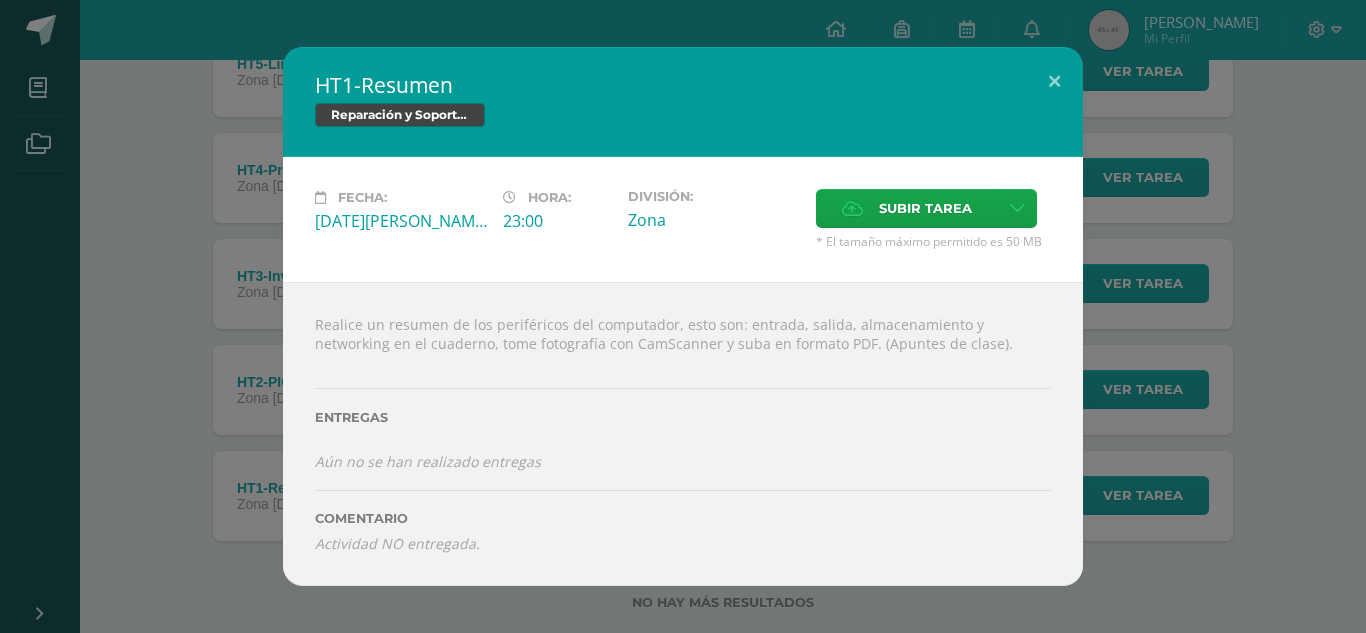 click on "HT1-Resumen" at bounding box center [683, 85] 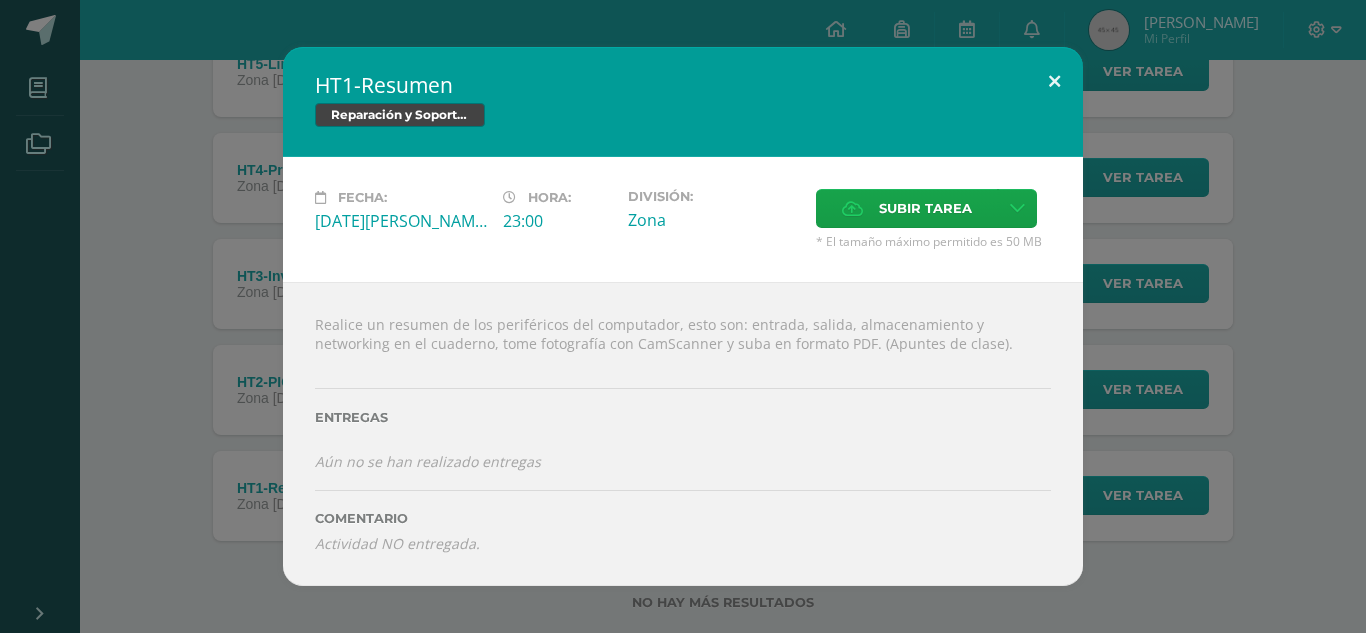 click at bounding box center (1054, 81) 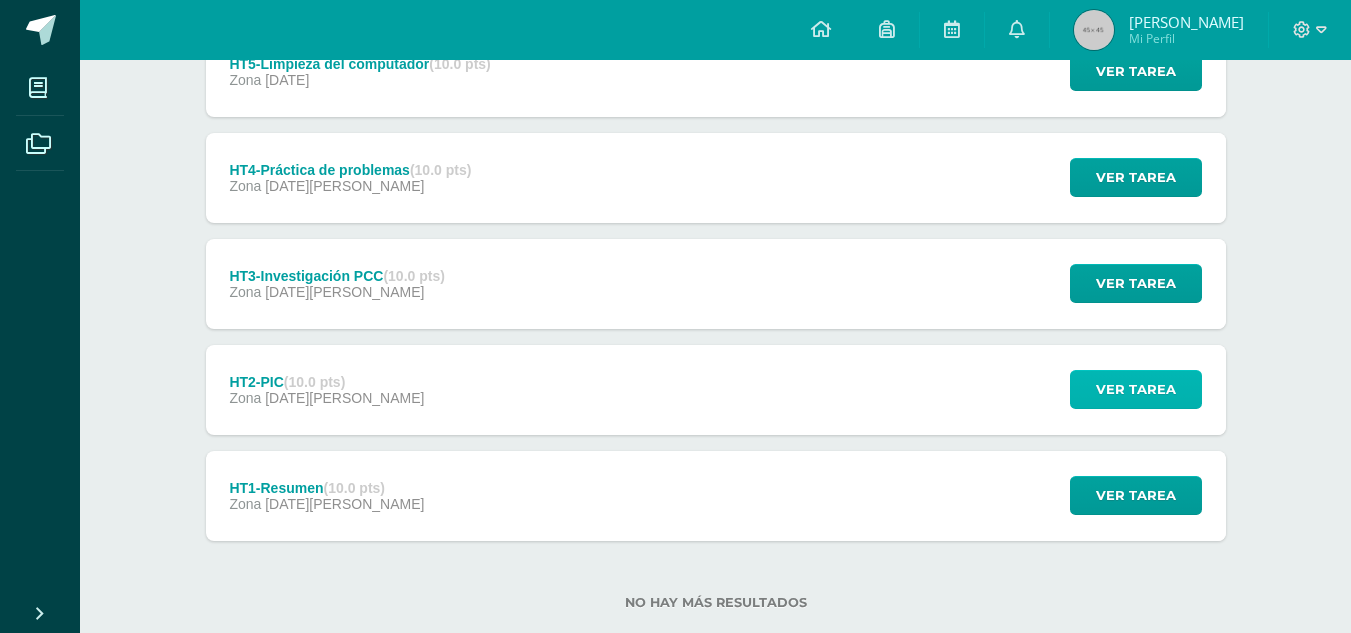 click on "Ver tarea" at bounding box center [1136, 389] 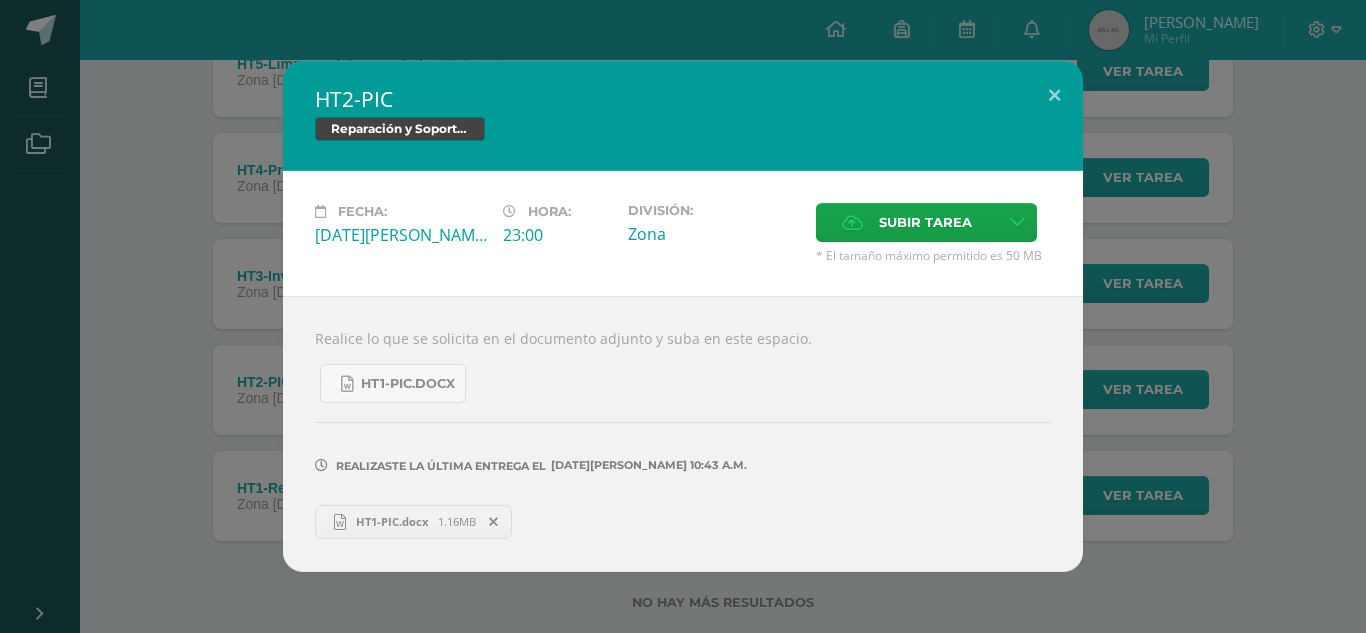 click on "HT2-PIC
Reparación y Soporte Técnico
Fecha:
Viernes 04 de Julio
Hora:
23:00
División:
Subir tarea" at bounding box center [683, 316] 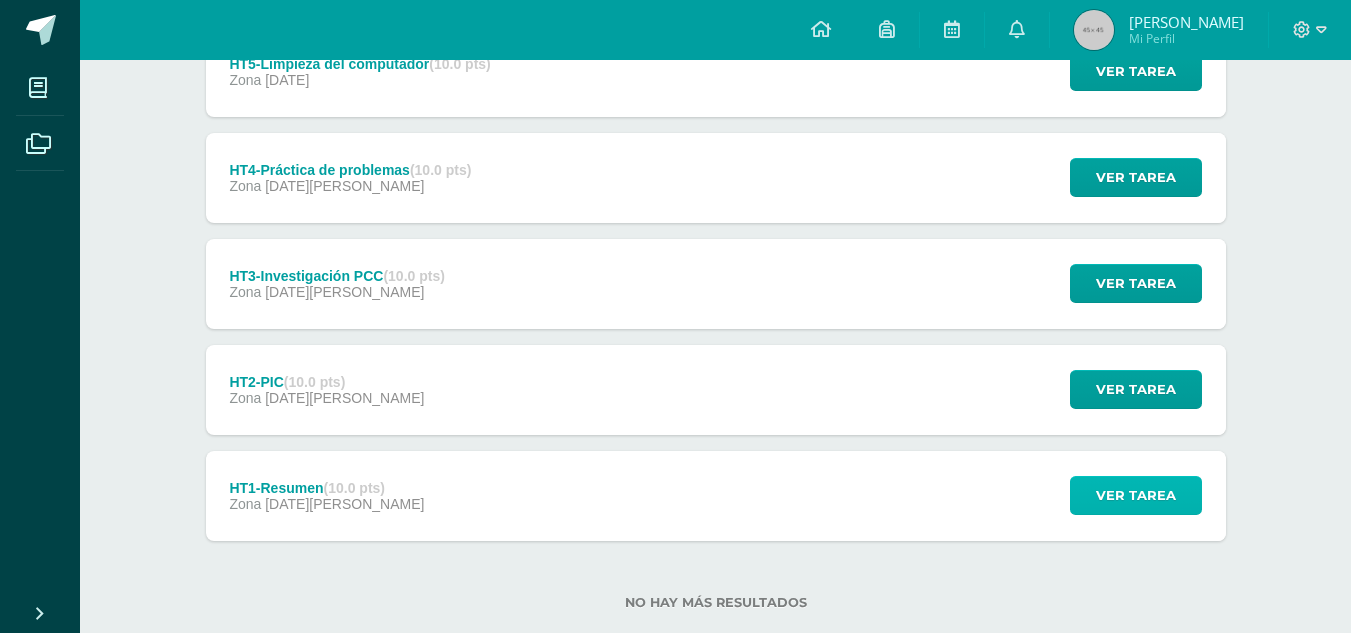 click on "Ver tarea" at bounding box center [1136, 495] 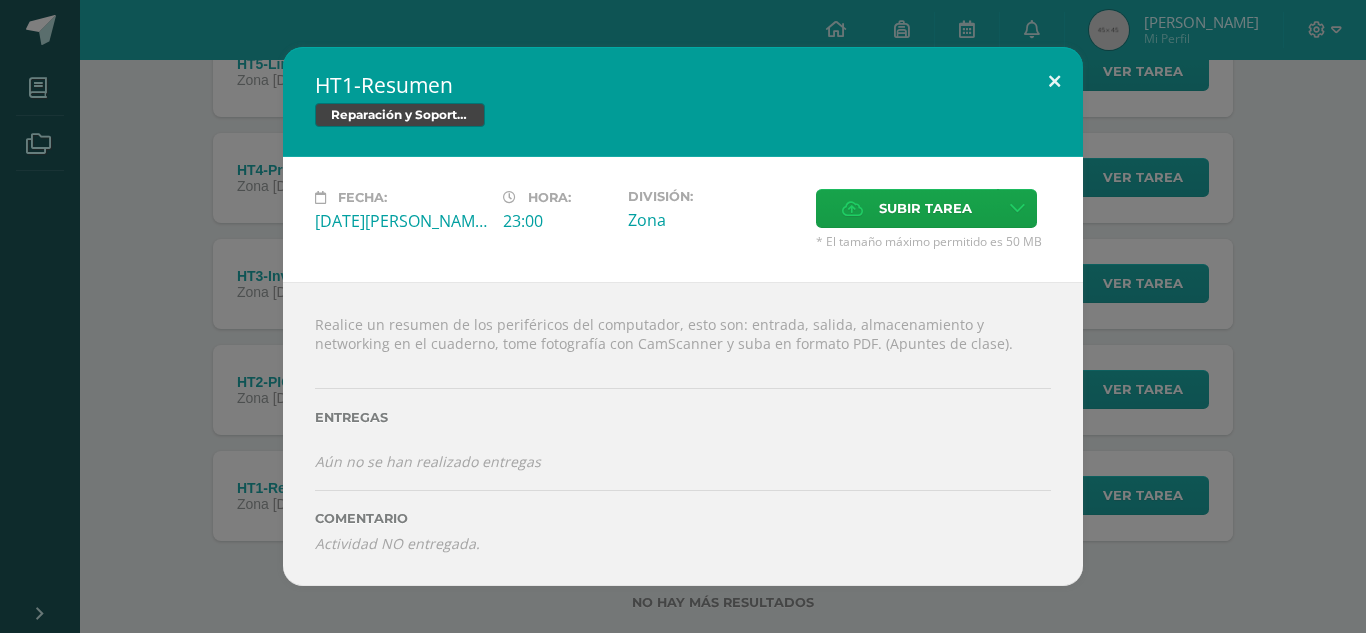 click at bounding box center [1054, 81] 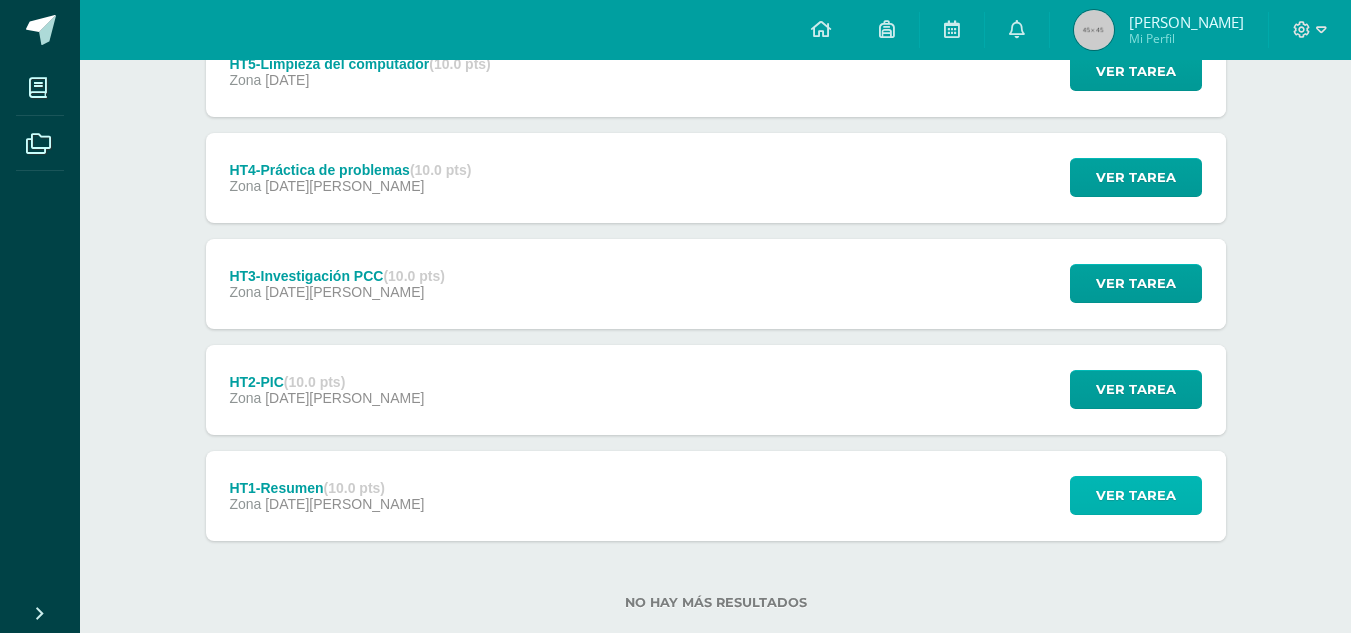 scroll, scrollTop: 0, scrollLeft: 0, axis: both 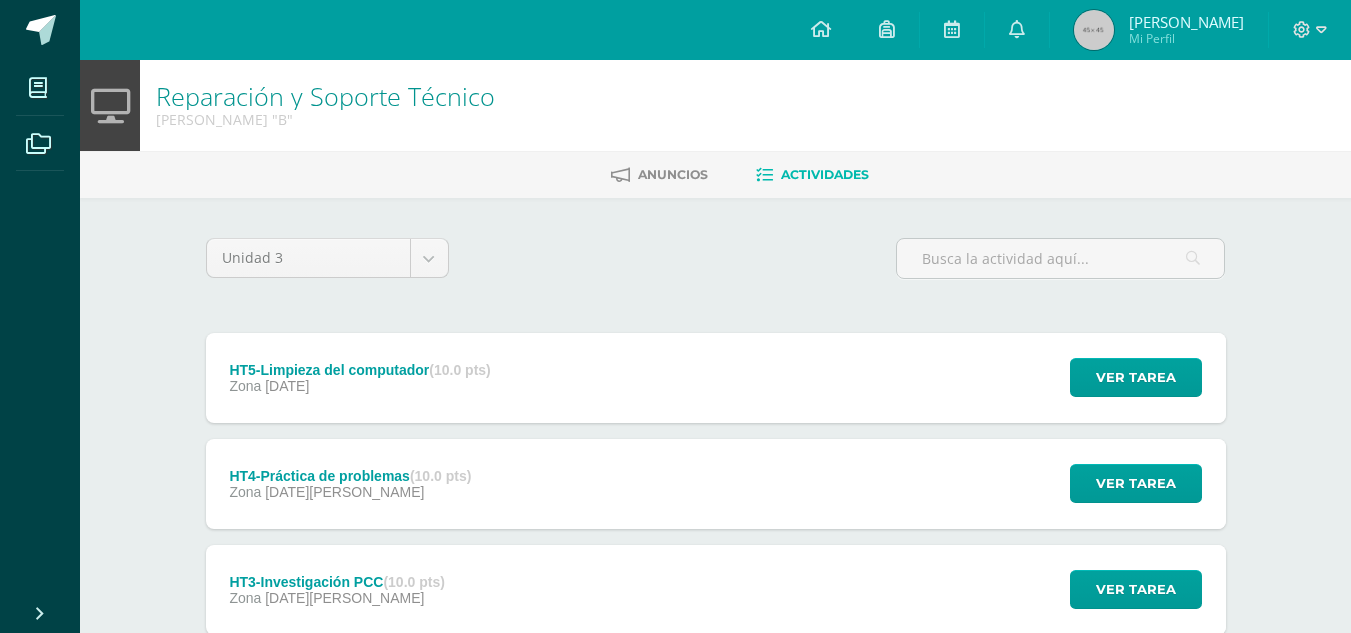 click at bounding box center (1094, 30) 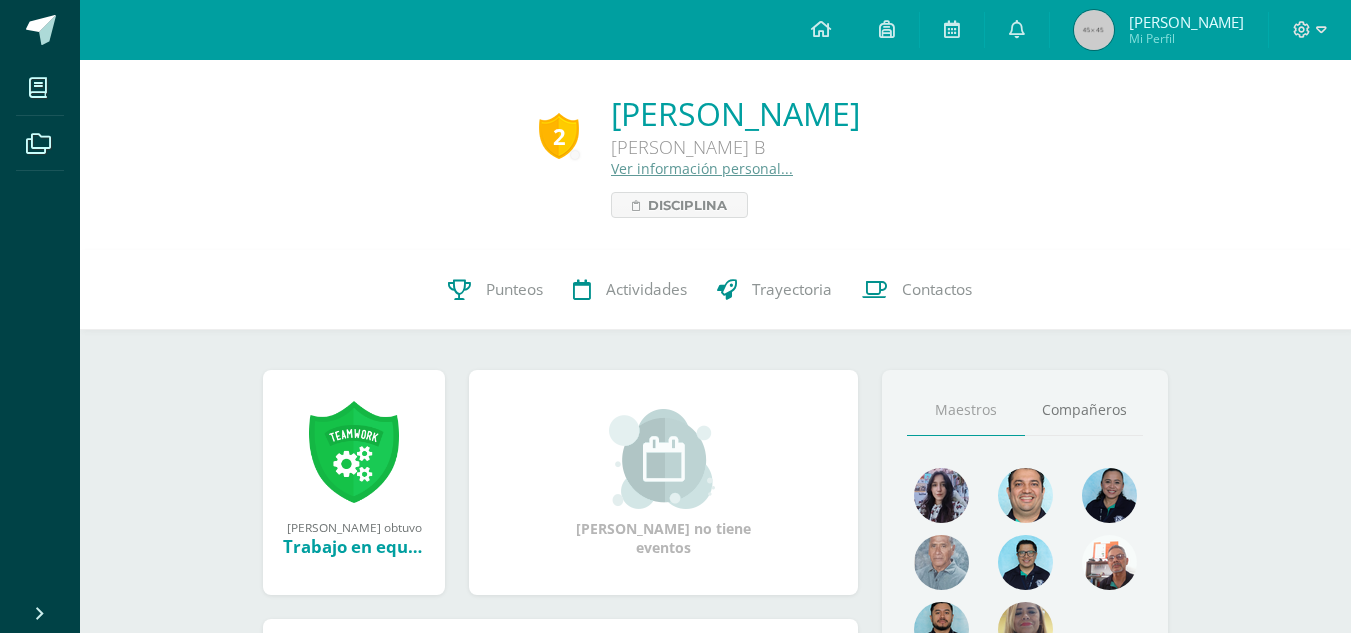 scroll, scrollTop: 0, scrollLeft: 0, axis: both 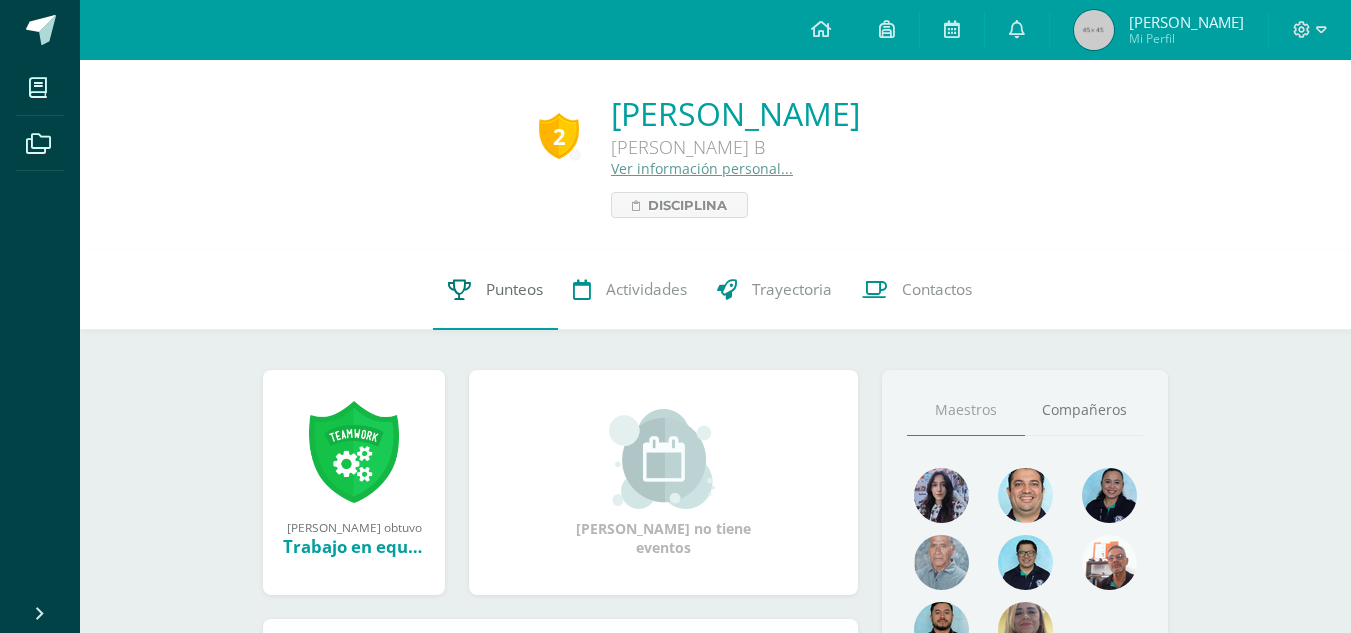 click on "Punteos" at bounding box center (495, 290) 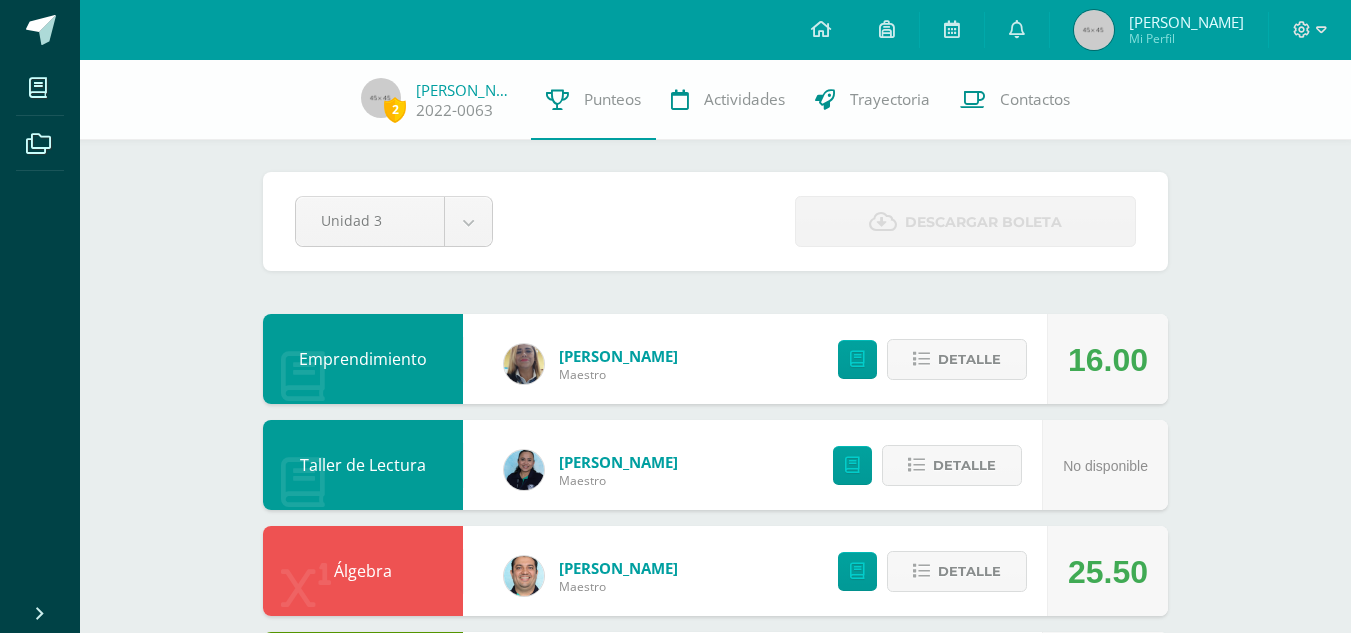 scroll, scrollTop: 0, scrollLeft: 0, axis: both 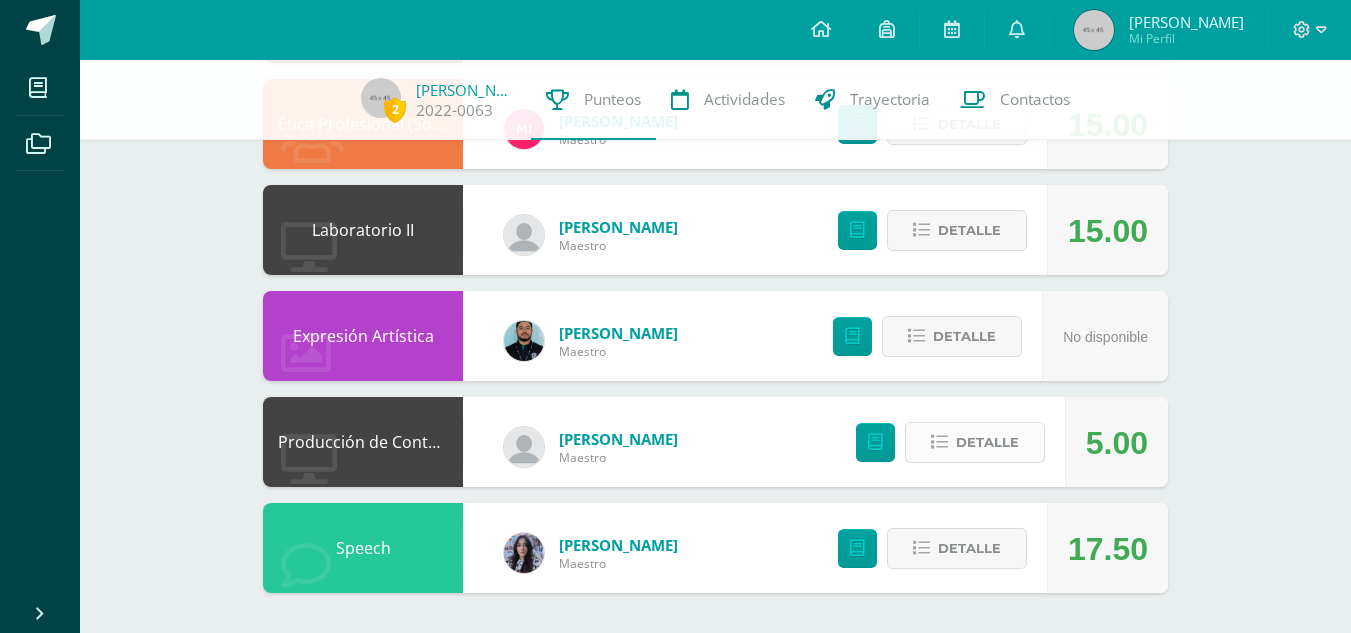 click on "Detalle" at bounding box center (975, 442) 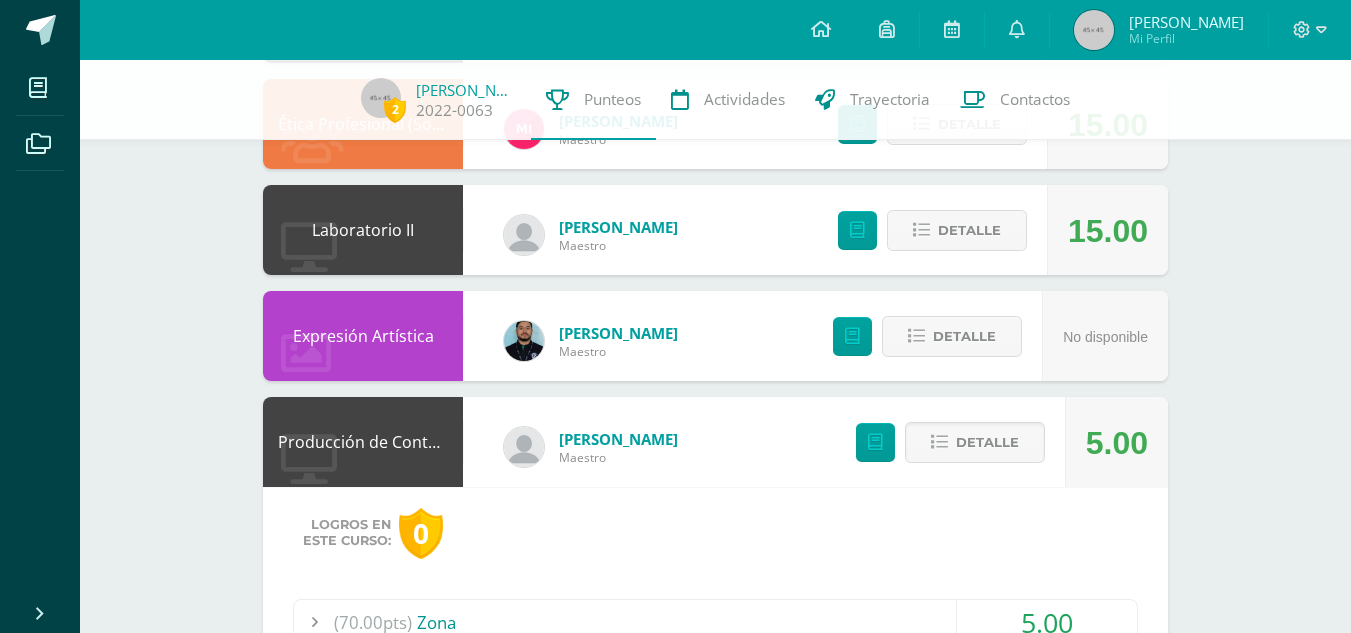 drag, startPoint x: 1342, startPoint y: 499, endPoint x: 1365, endPoint y: 499, distance: 23 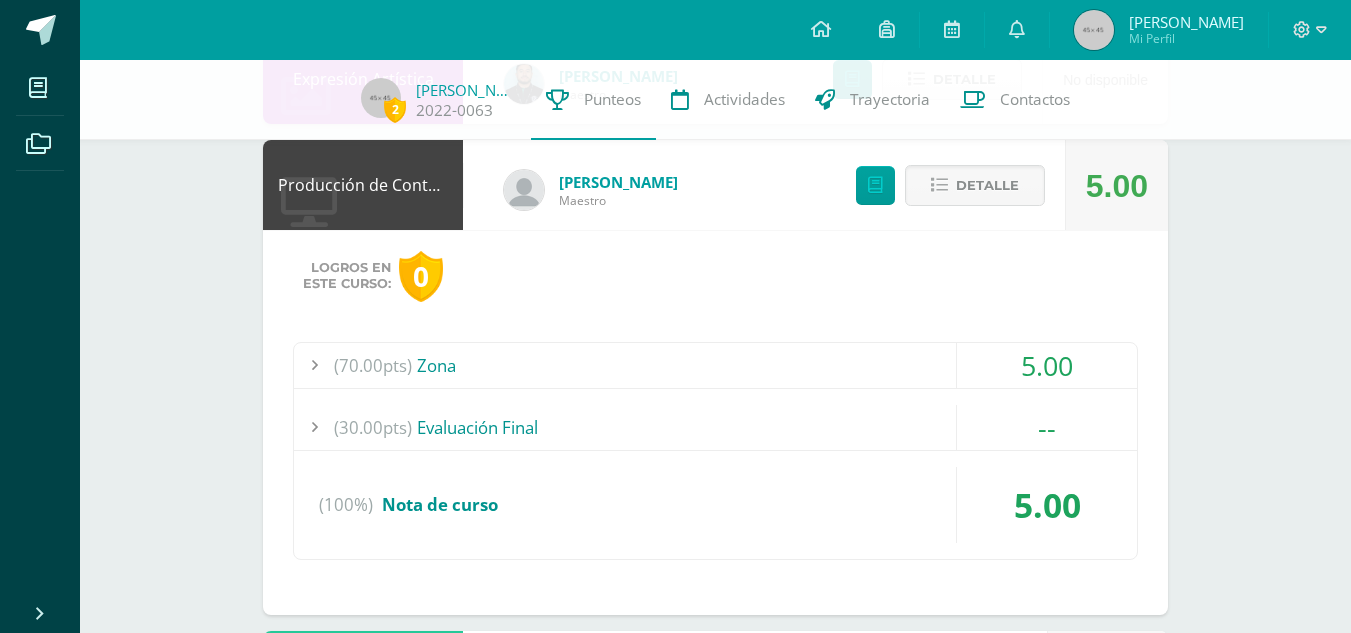 scroll, scrollTop: 2026, scrollLeft: 0, axis: vertical 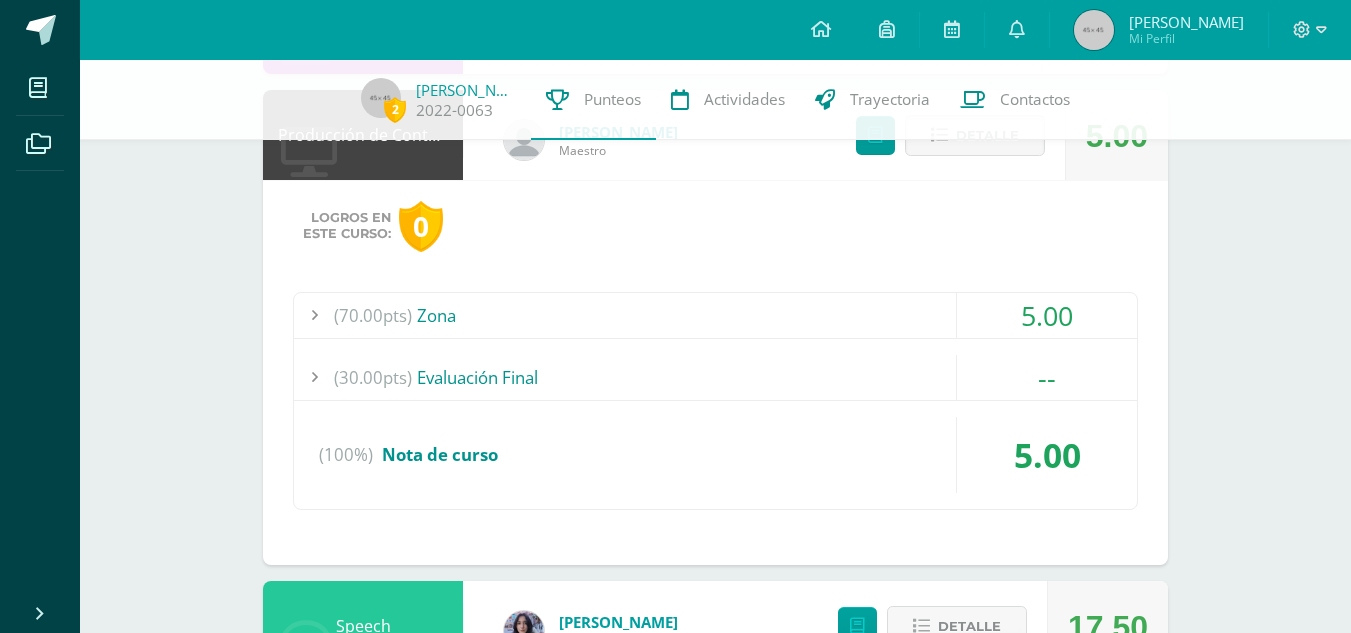 drag, startPoint x: 489, startPoint y: 342, endPoint x: 462, endPoint y: 331, distance: 29.15476 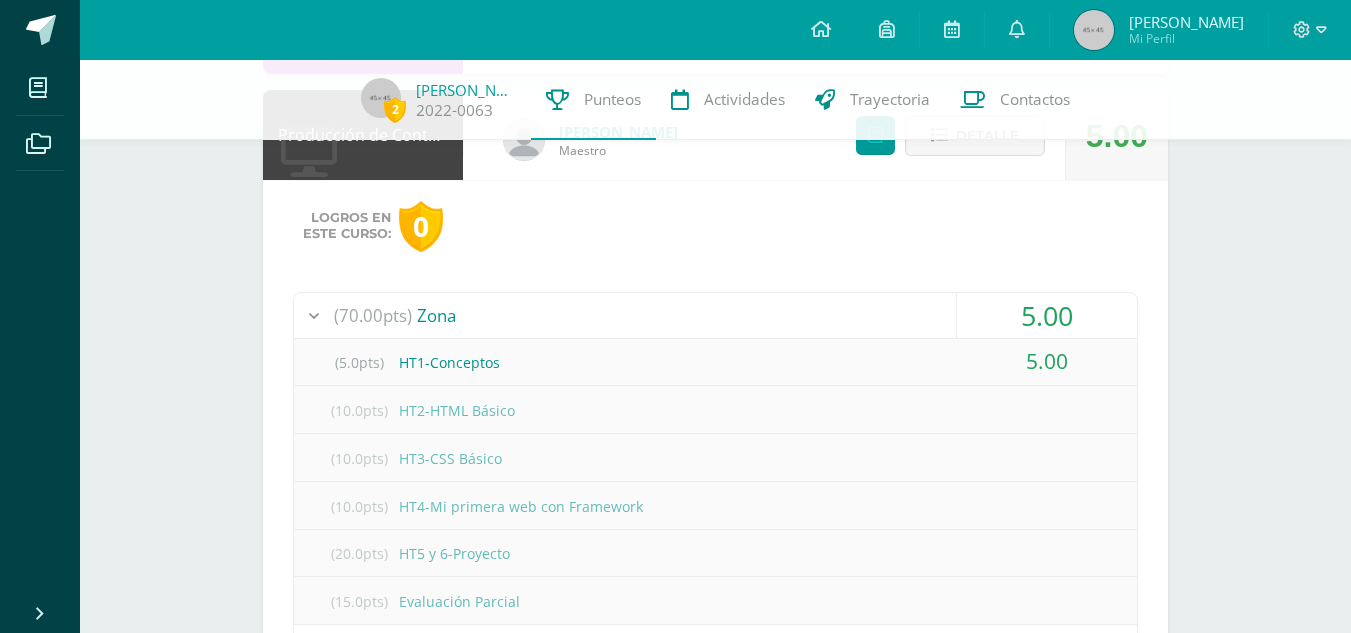 click on "(70.00pts)
Zona" at bounding box center [715, 315] 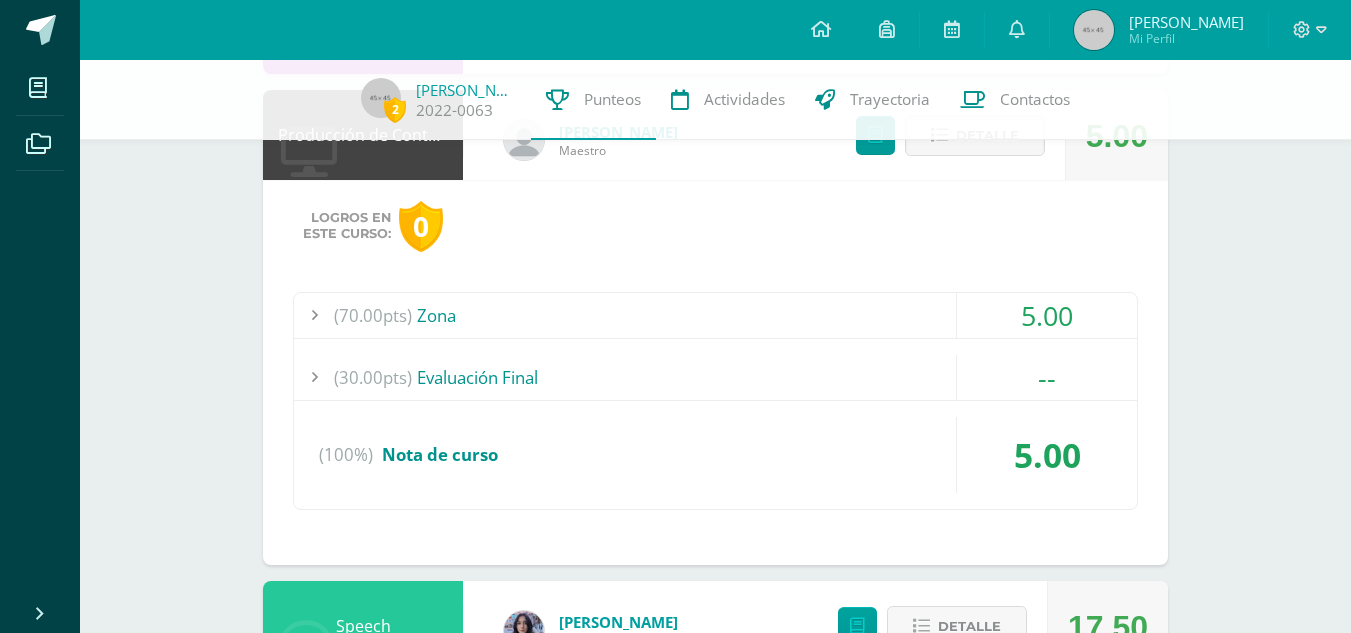 scroll, scrollTop: 2104, scrollLeft: 0, axis: vertical 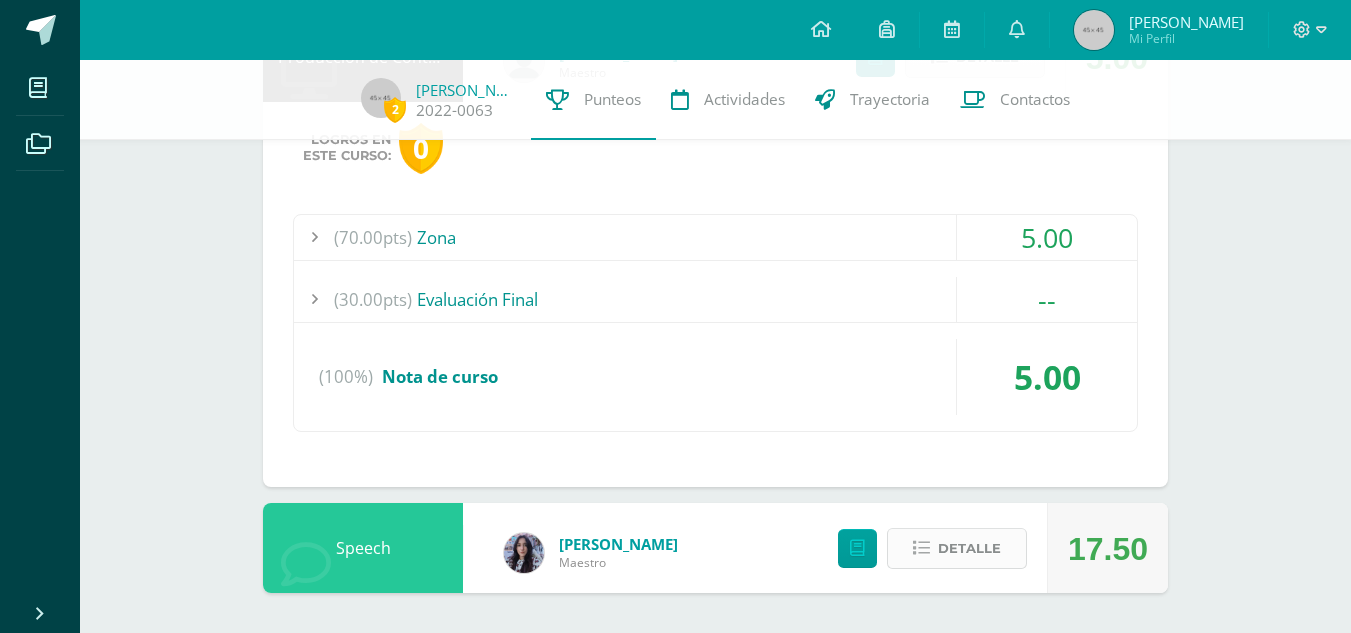 click on "Detalle" at bounding box center (969, 548) 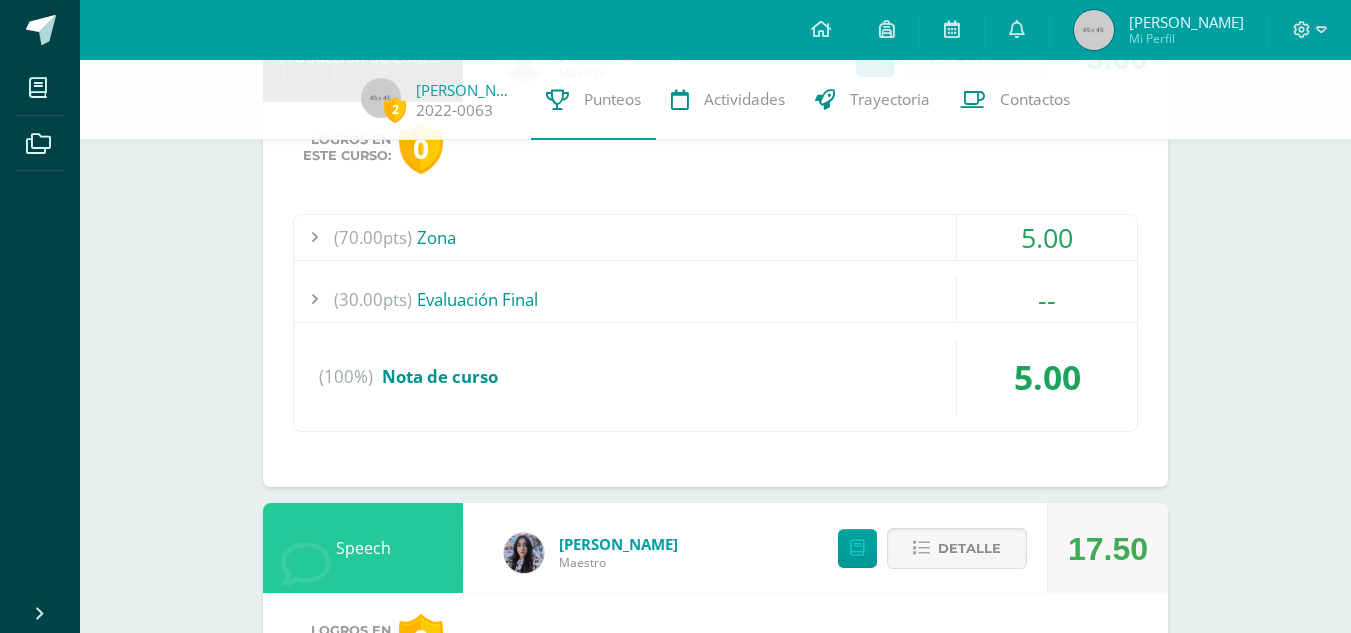scroll, scrollTop: 2489, scrollLeft: 0, axis: vertical 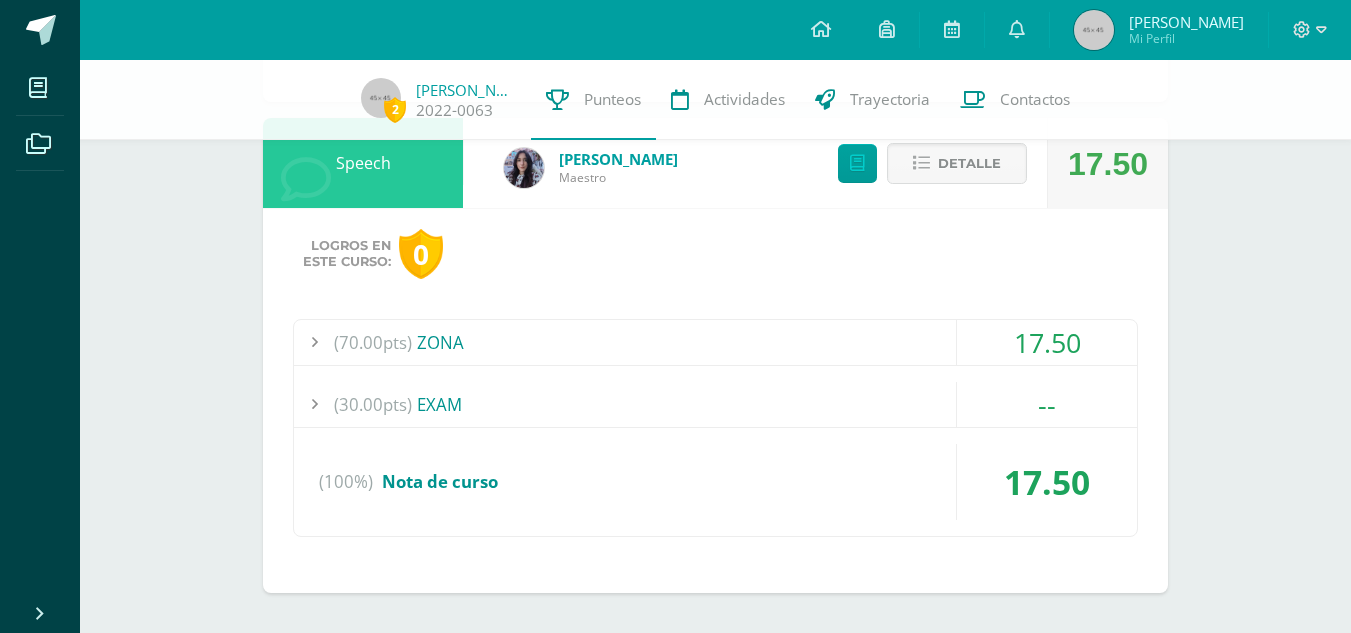 click on "(70.00pts)
ZONA" at bounding box center (715, 342) 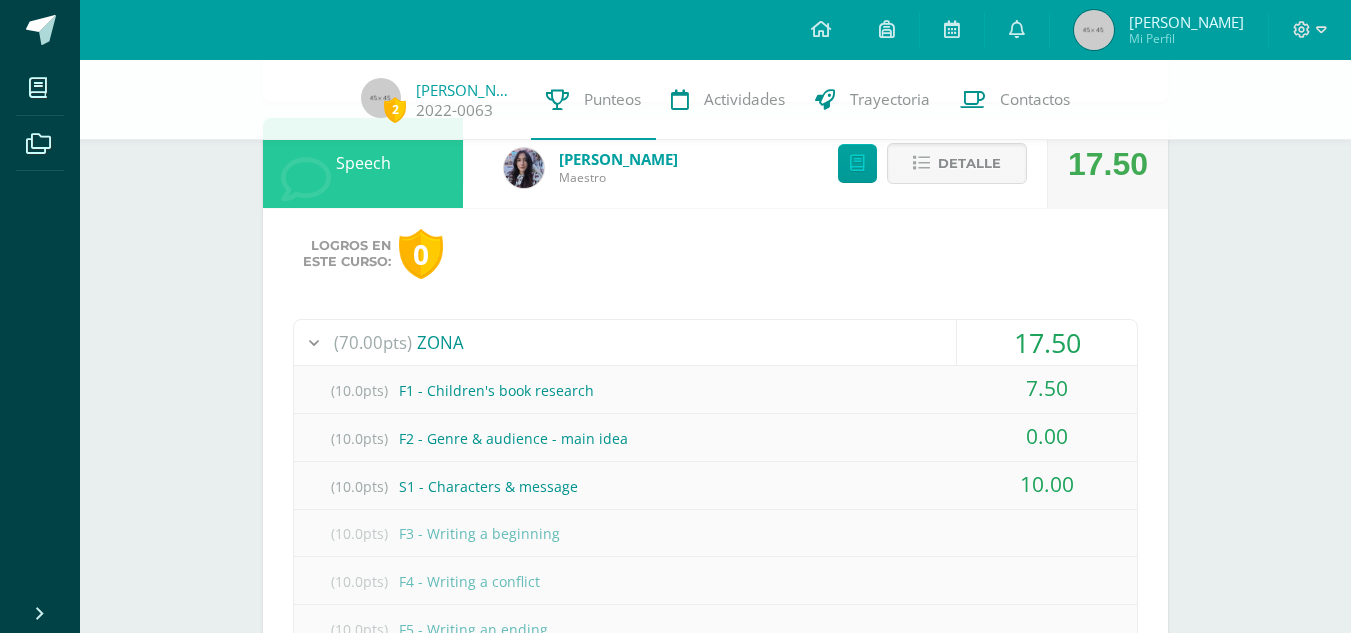 click on "(10.0pts)  F2 - Genre & audience - main idea" at bounding box center [715, 438] 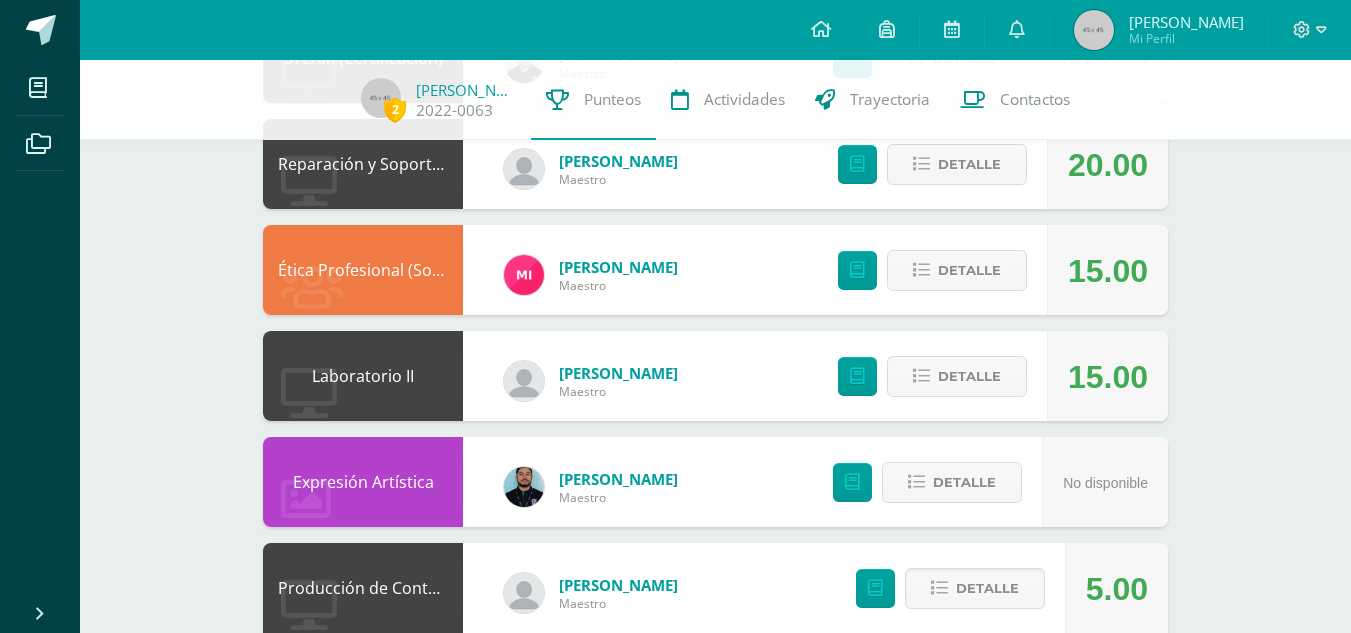 scroll, scrollTop: 1562, scrollLeft: 0, axis: vertical 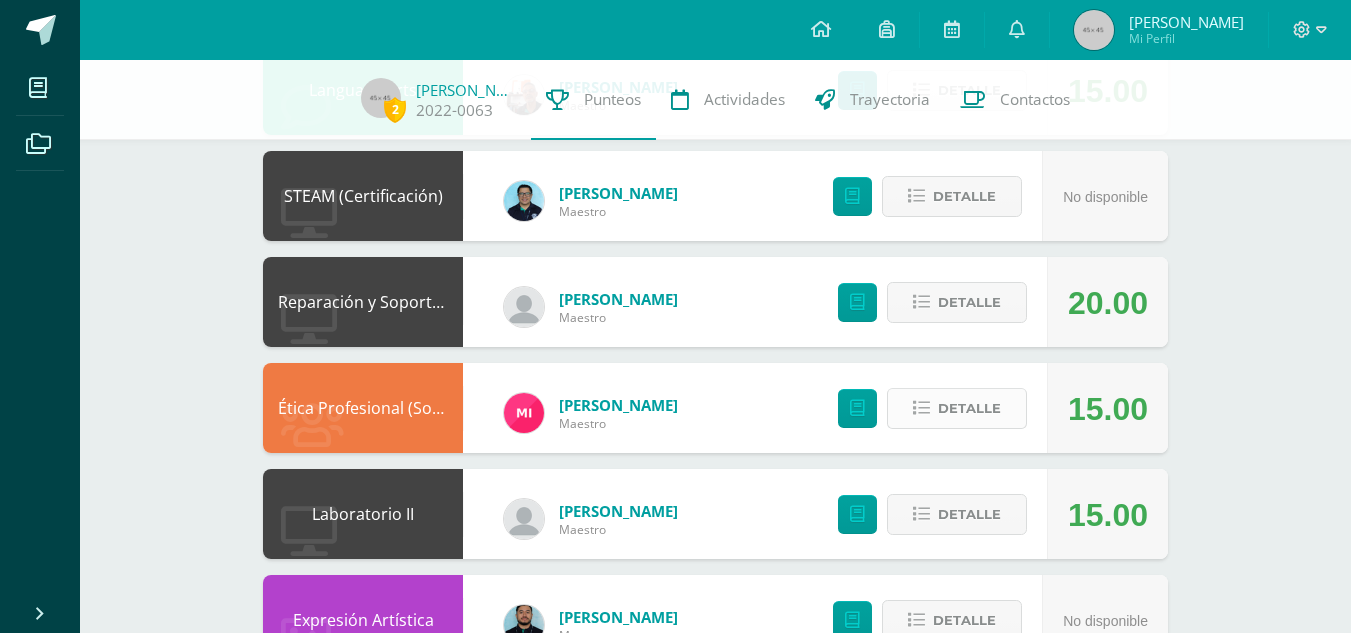 click on "Detalle" at bounding box center (957, 408) 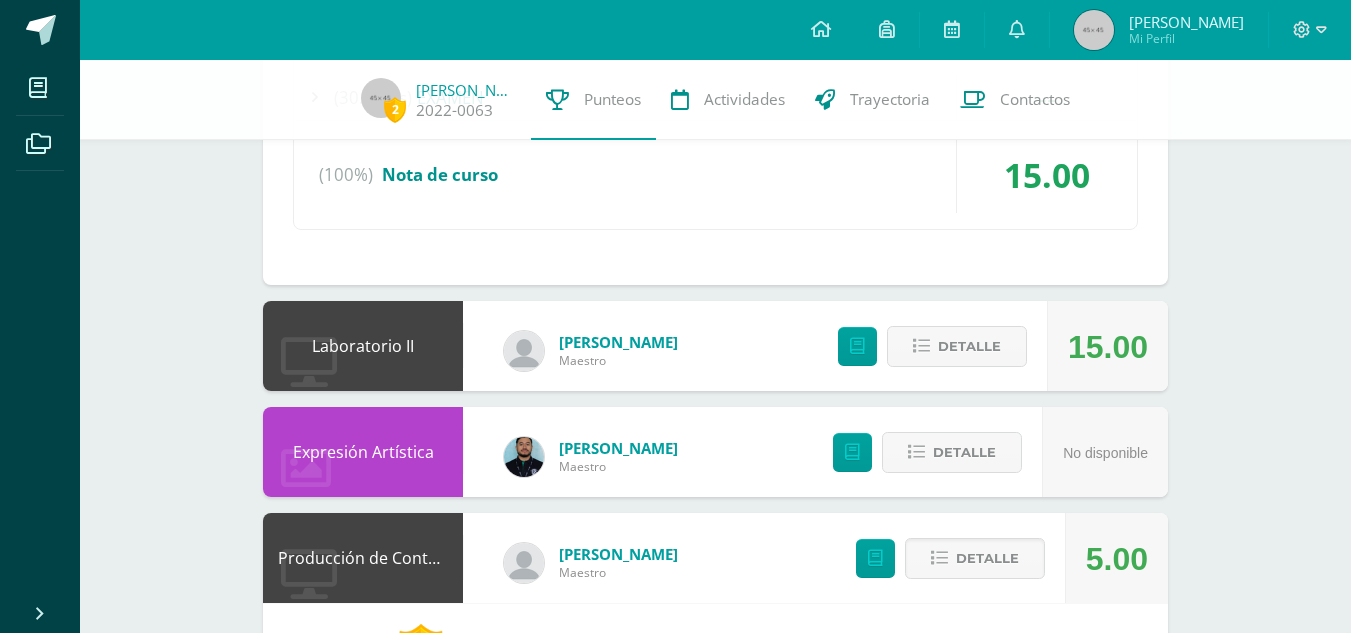 scroll, scrollTop: 2356, scrollLeft: 0, axis: vertical 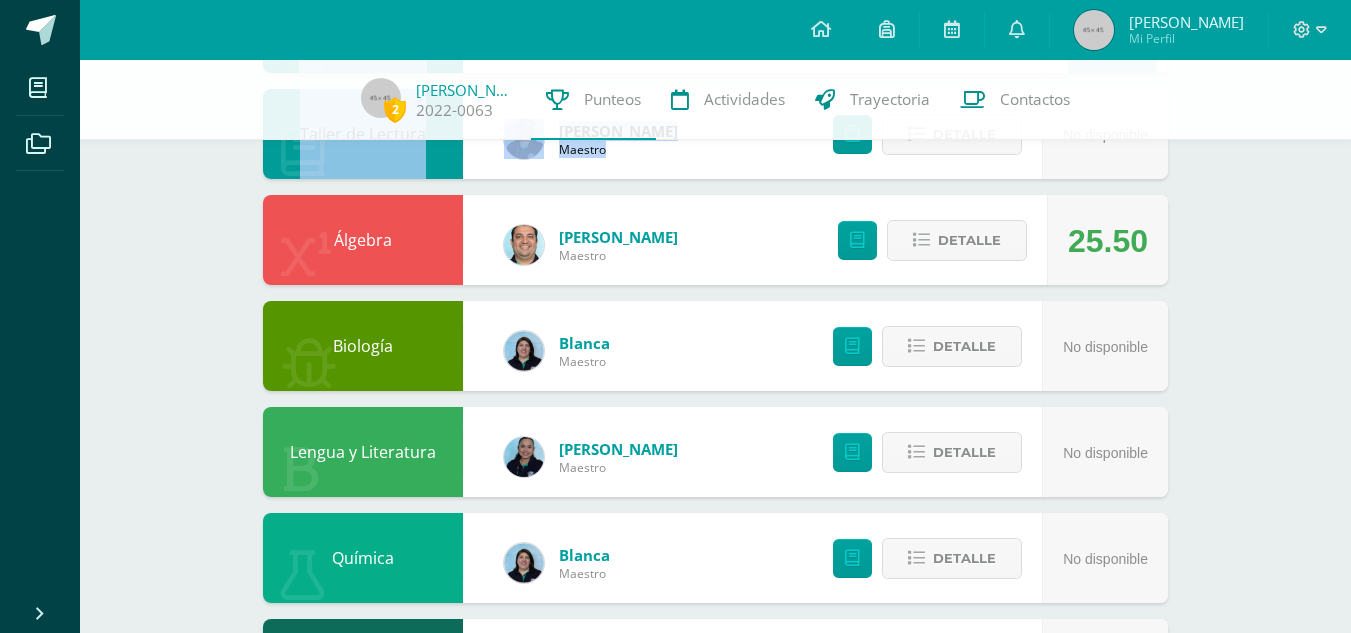 drag, startPoint x: 1343, startPoint y: 108, endPoint x: 1365, endPoint y: 89, distance: 29.068884 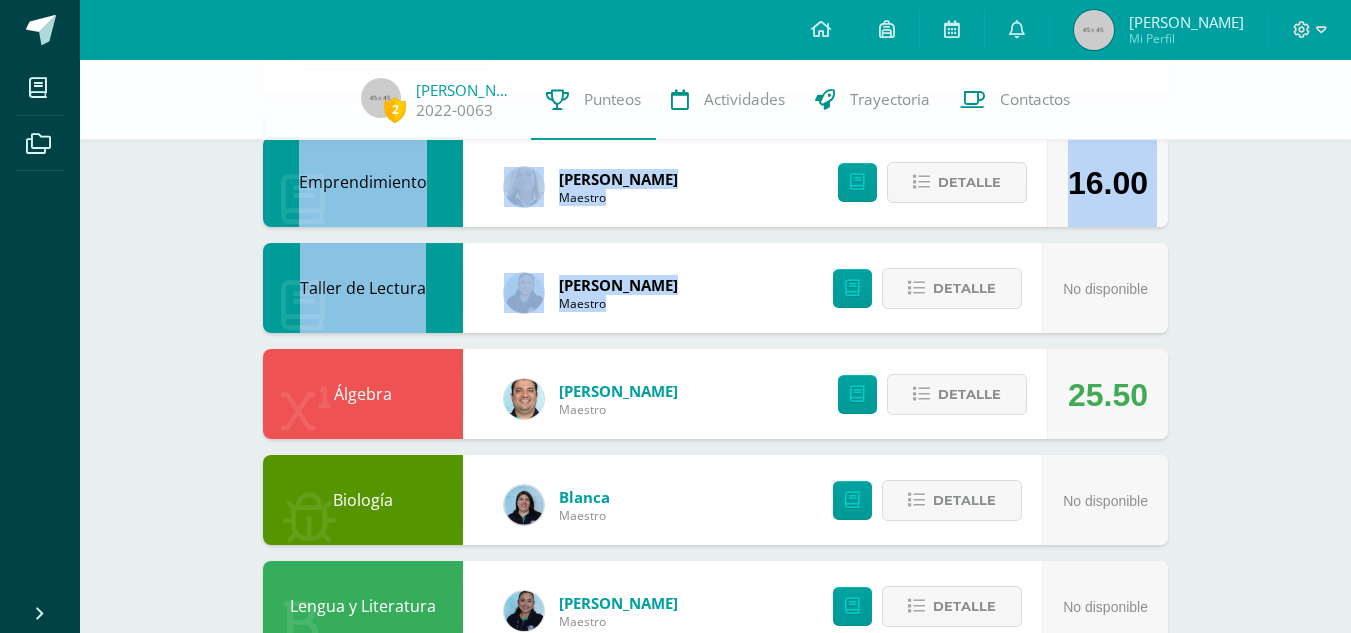 scroll, scrollTop: 164, scrollLeft: 0, axis: vertical 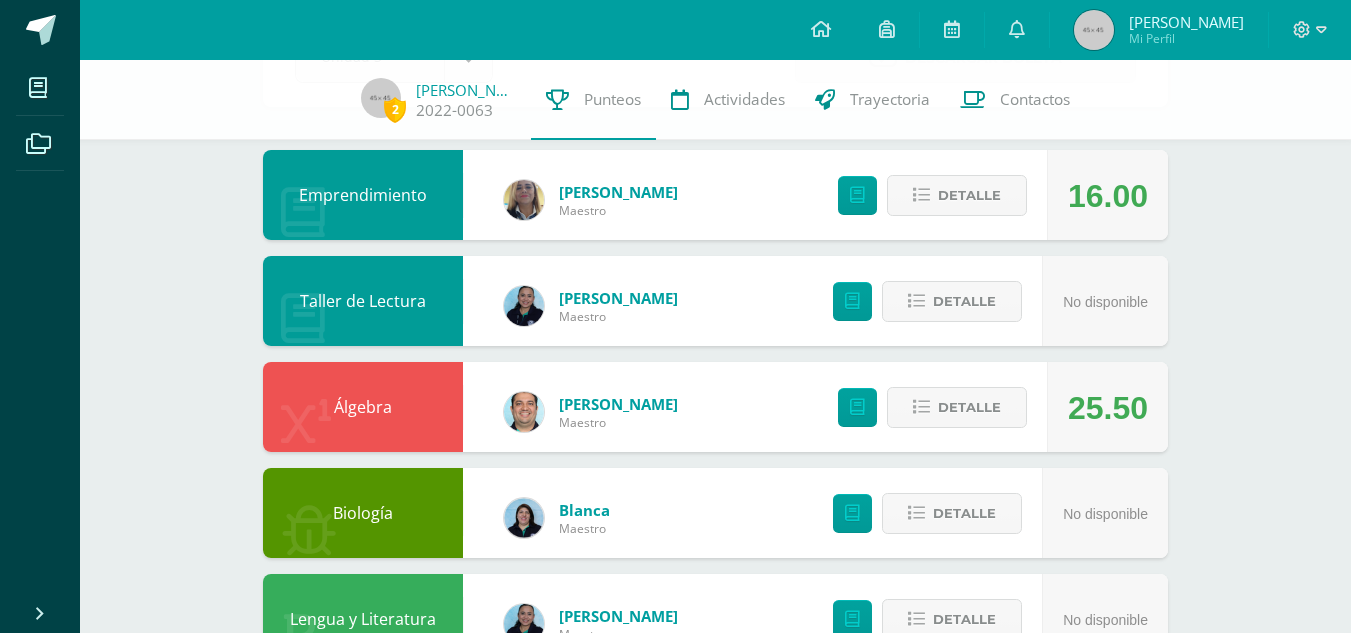 click on "2
Luis Mendoza
2022-0063
Punteos Actividades Trayectoria Contactos  Pendiente
Unidad 3                             Unidad 1 Unidad 2 Unidad 3 Descargar boleta
Emprendimiento
Nancy Lopez Maestro
16.00
Detalle
Taller de Lectura
Rogelia Martinez Maestro No disponible Detalle
Álgebra
Raúl Martínez Maestro
25.50
Detalle
Biología
Blanca  Maestro No disponible Detalle
Lengua y Literatura
Rogelia Martinez Maestro No disponible Detalle 0" at bounding box center (715, 1786) 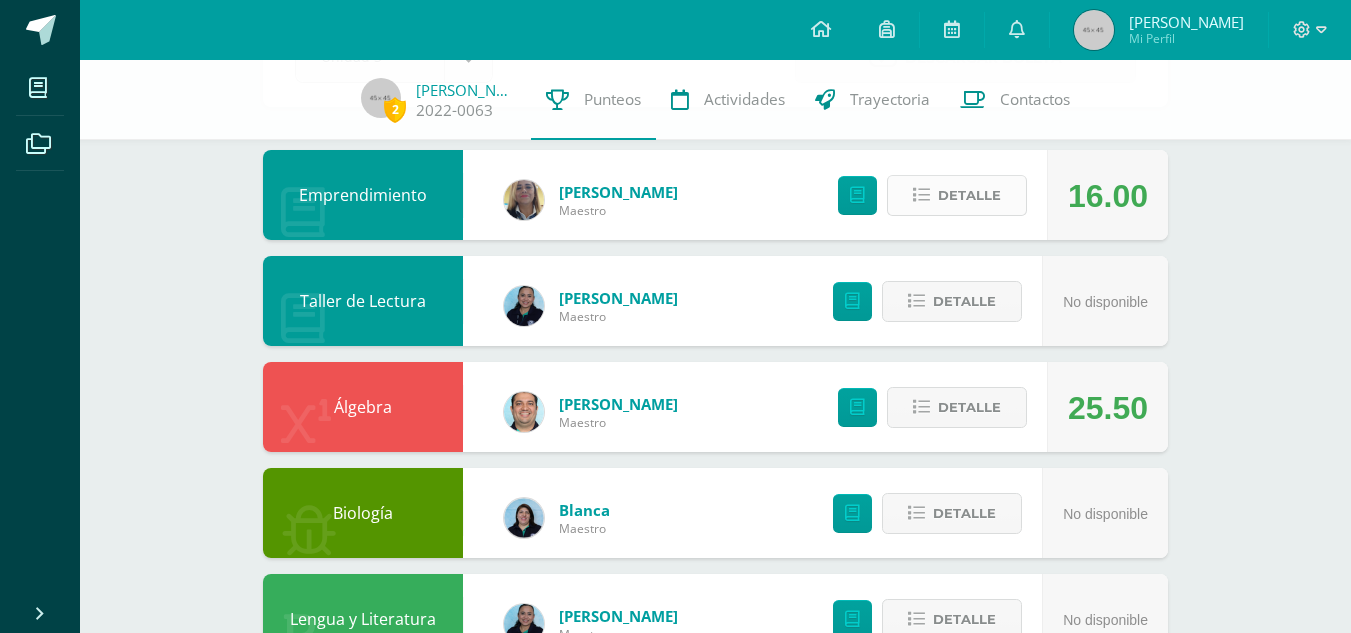 click on "Detalle" at bounding box center [969, 195] 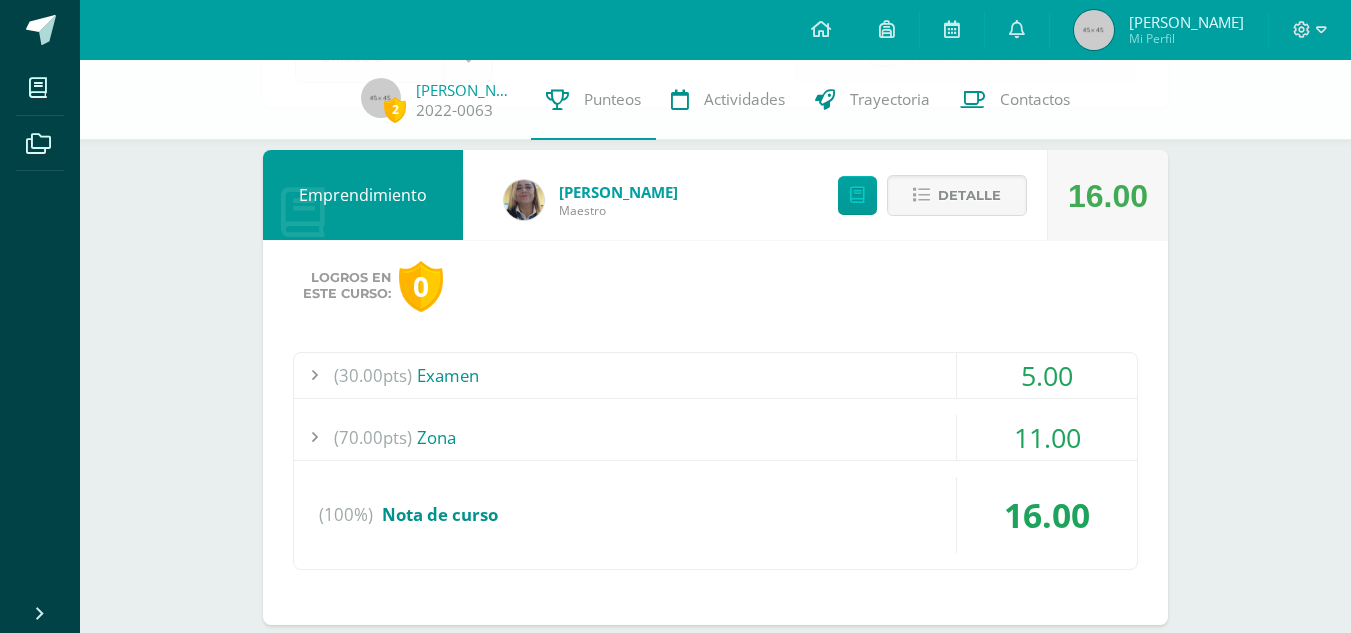 click on "5.00" at bounding box center (1047, 375) 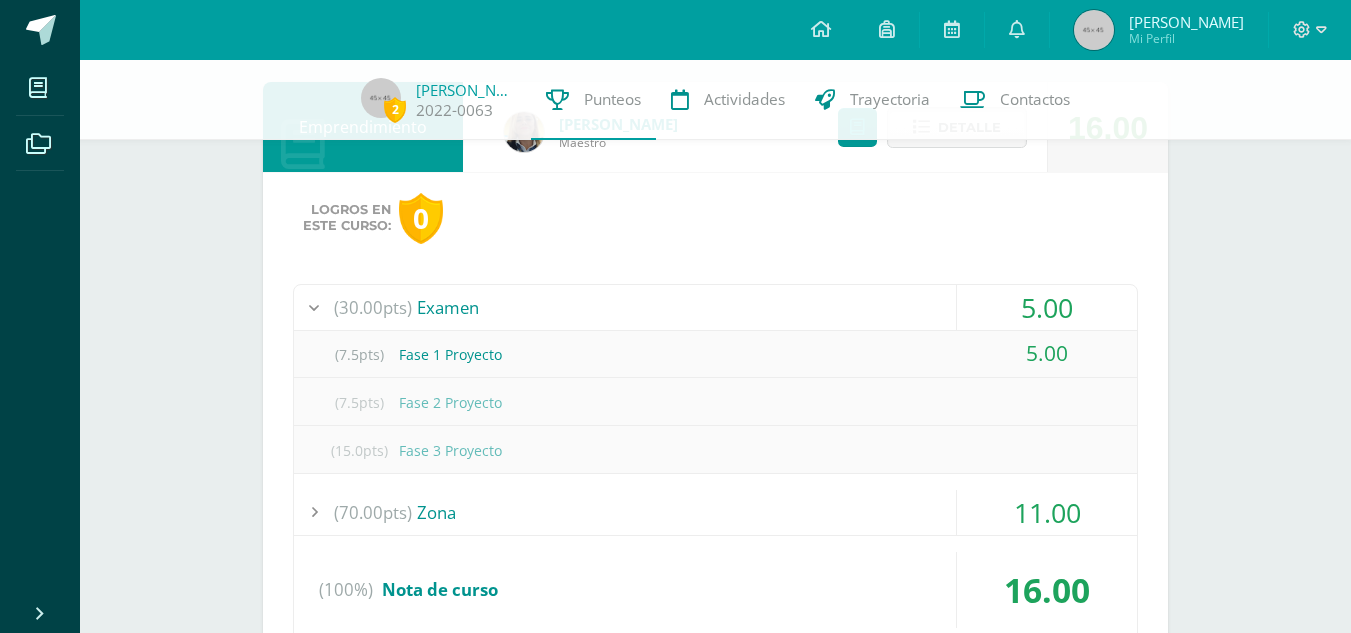 scroll, scrollTop: 259, scrollLeft: 0, axis: vertical 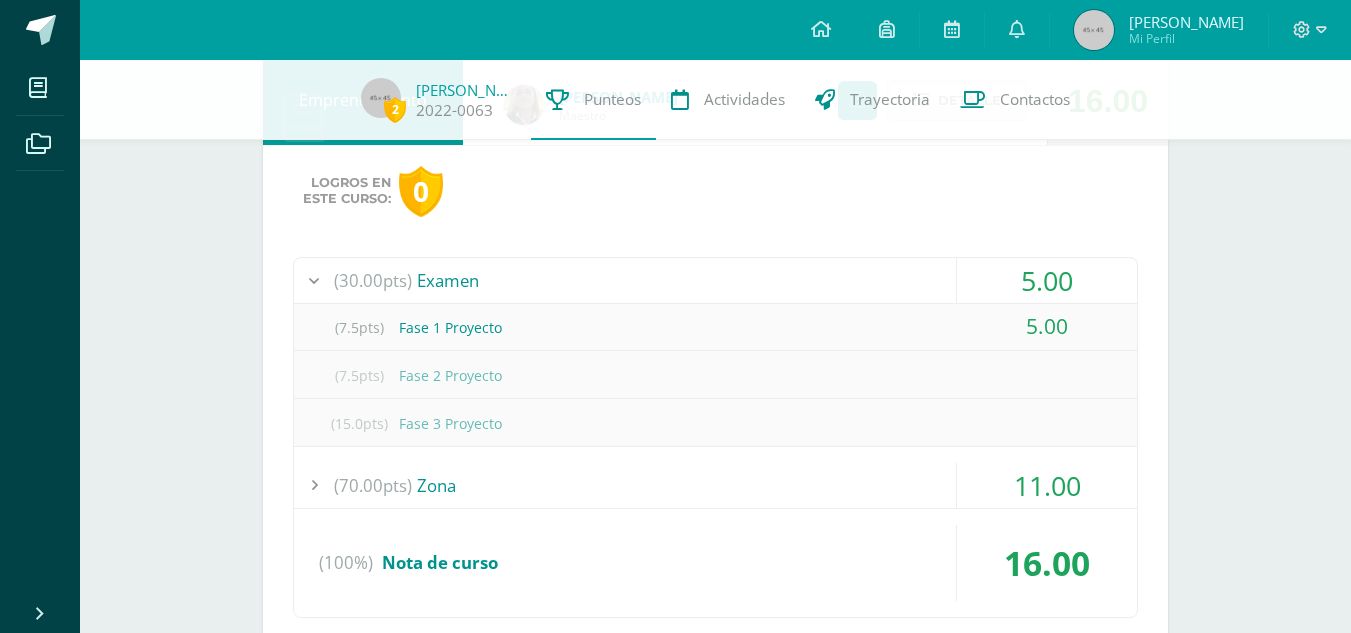 click on "2
Luis Mendoza
2022-0063
Punteos Actividades Trayectoria Contactos  Pendiente
Unidad 3                             Unidad 1 Unidad 2 Unidad 3 Descargar boleta
Emprendimiento
Nancy Lopez Maestro
16.00
Detalle
Logros en
este curso:
0
(30.00pts)
Examen
5.00
(7.5pts)" at bounding box center (715, 1788) 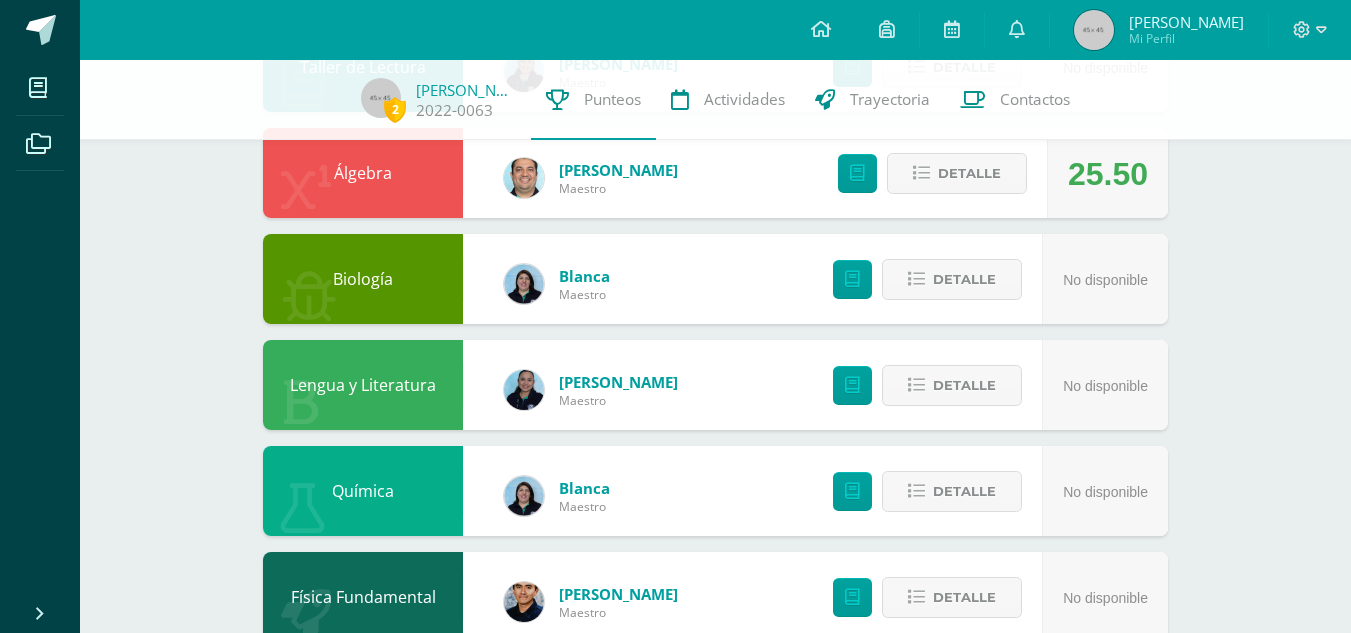 scroll, scrollTop: 1163, scrollLeft: 0, axis: vertical 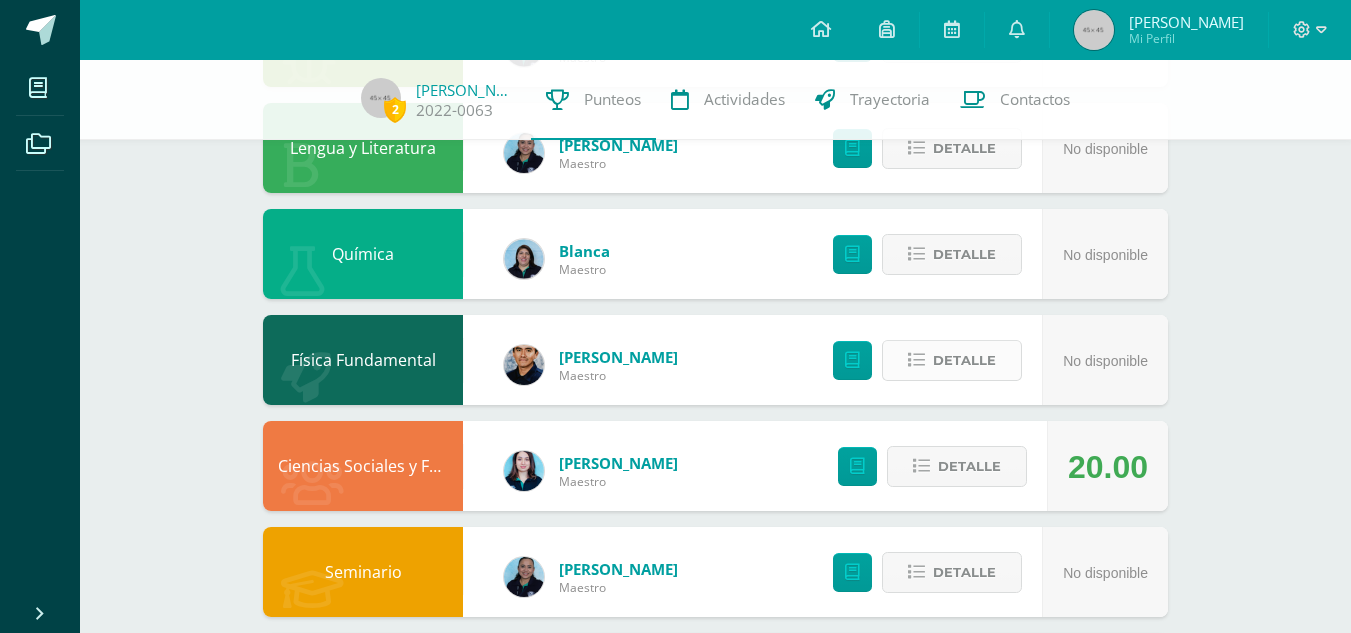 click on "Detalle" at bounding box center [964, 360] 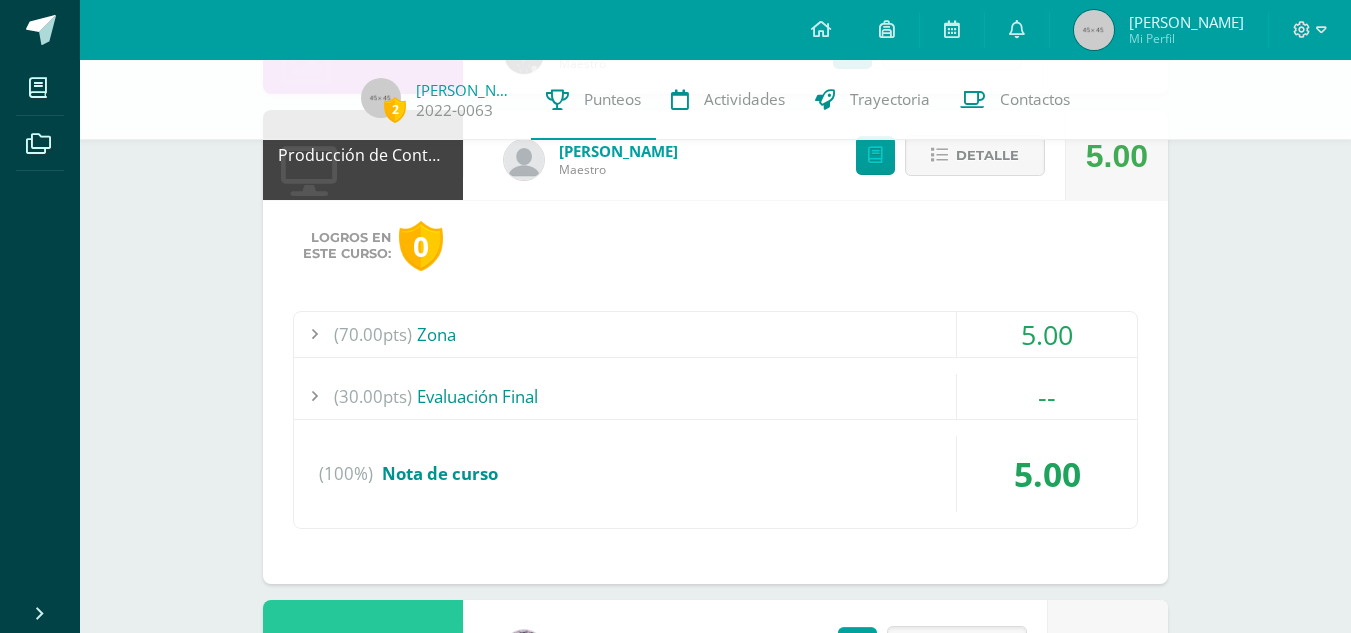scroll, scrollTop: 3786, scrollLeft: 0, axis: vertical 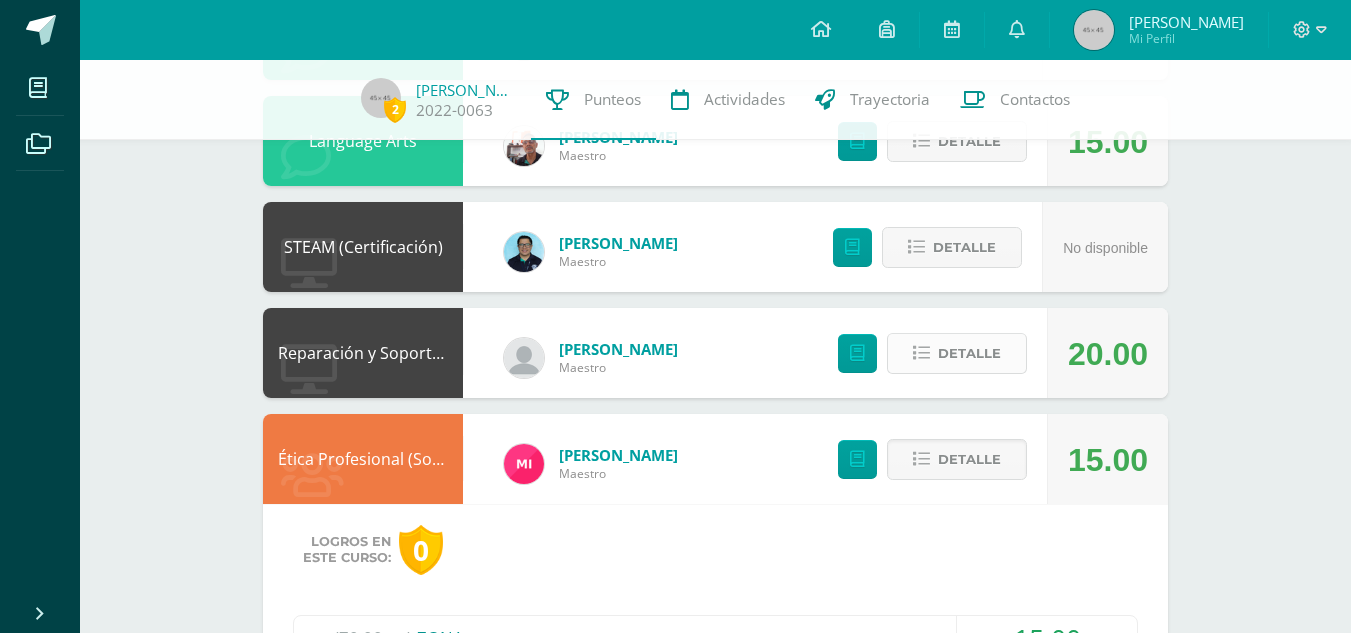 click on "Detalle" at bounding box center [969, 353] 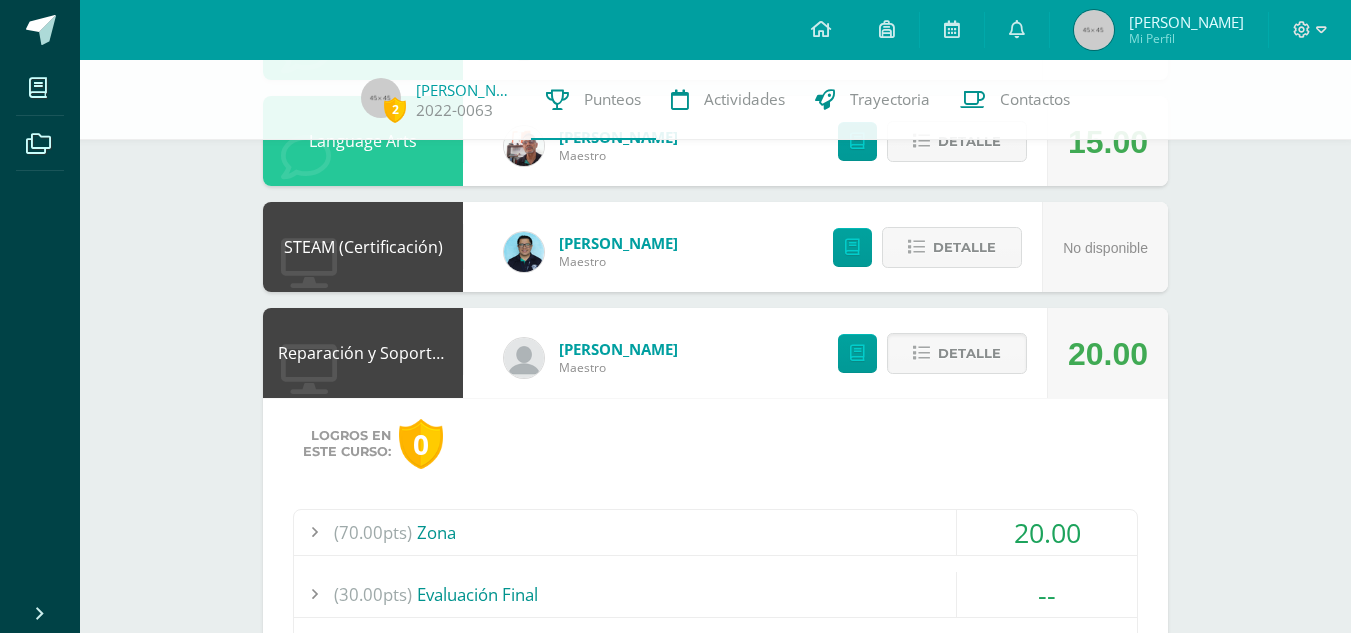 click on "20.00" at bounding box center (1047, 532) 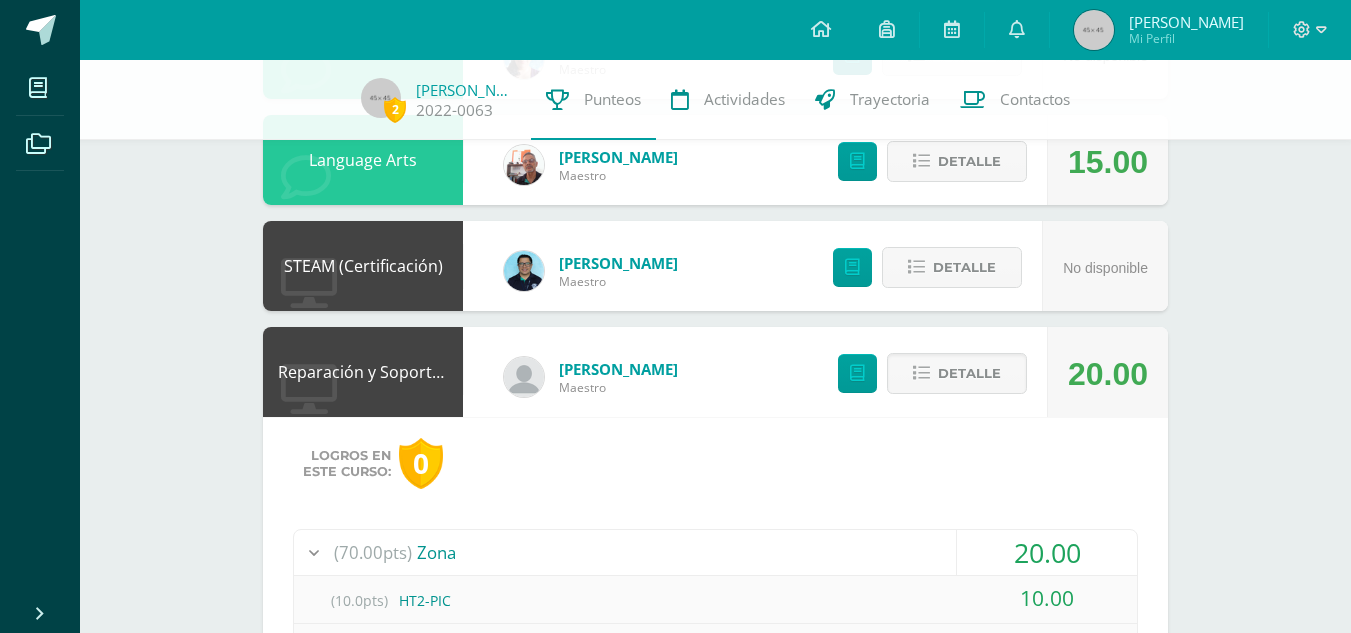 scroll, scrollTop: 2154, scrollLeft: 0, axis: vertical 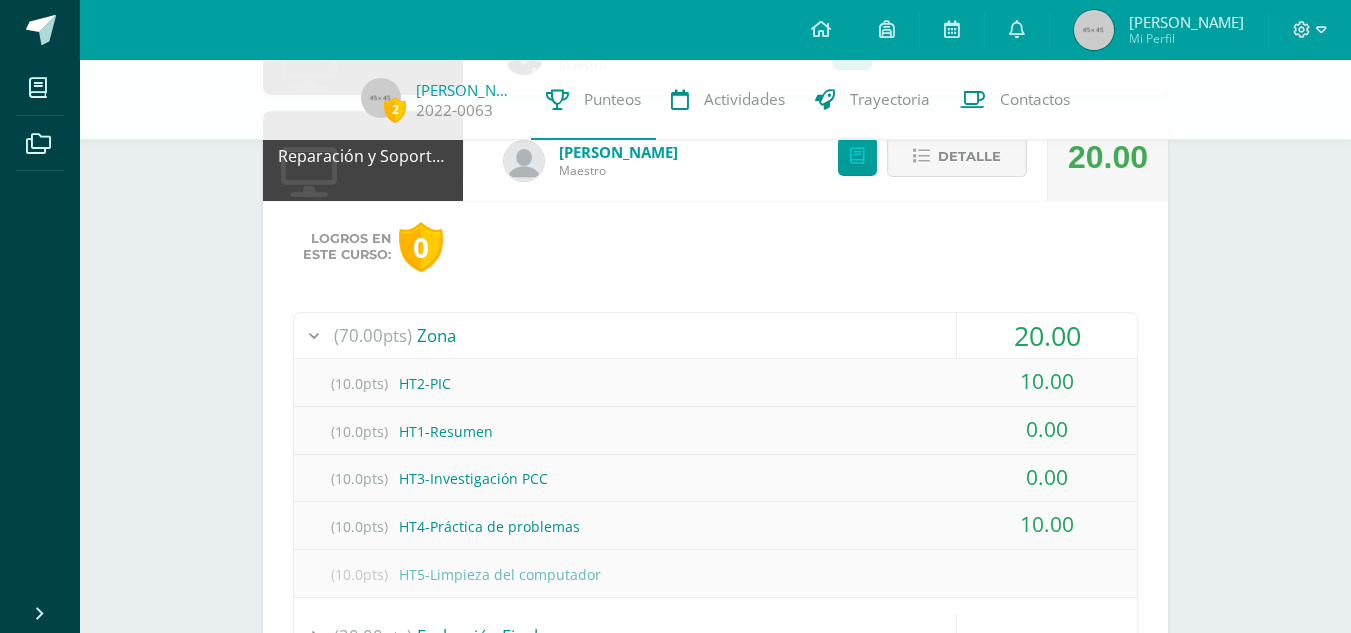 click on "(10.0pts)  HT1-Resumen" at bounding box center [715, 431] 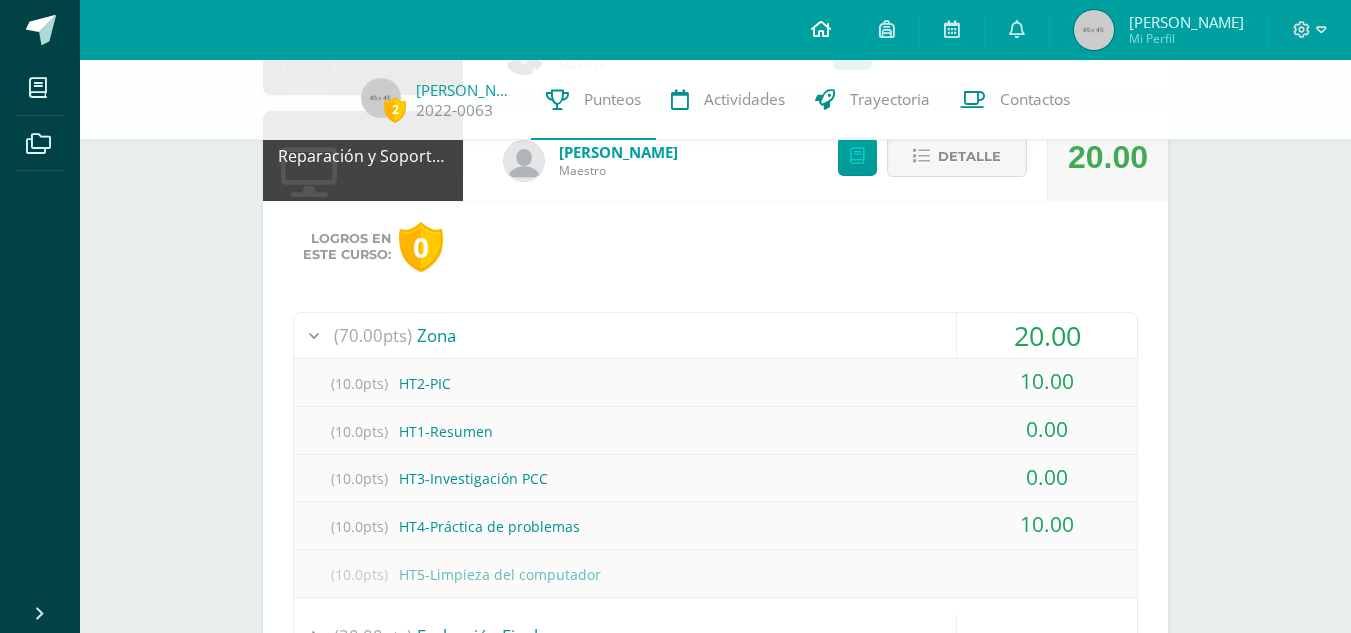 click at bounding box center (821, 30) 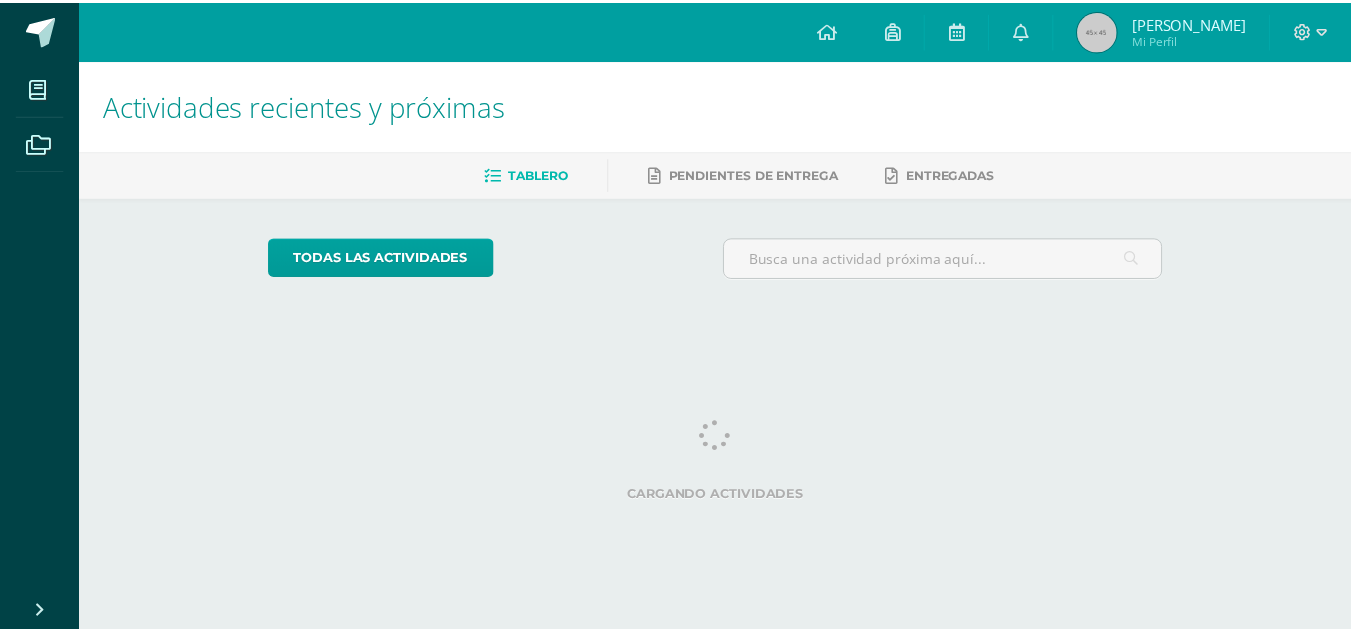 scroll, scrollTop: 0, scrollLeft: 0, axis: both 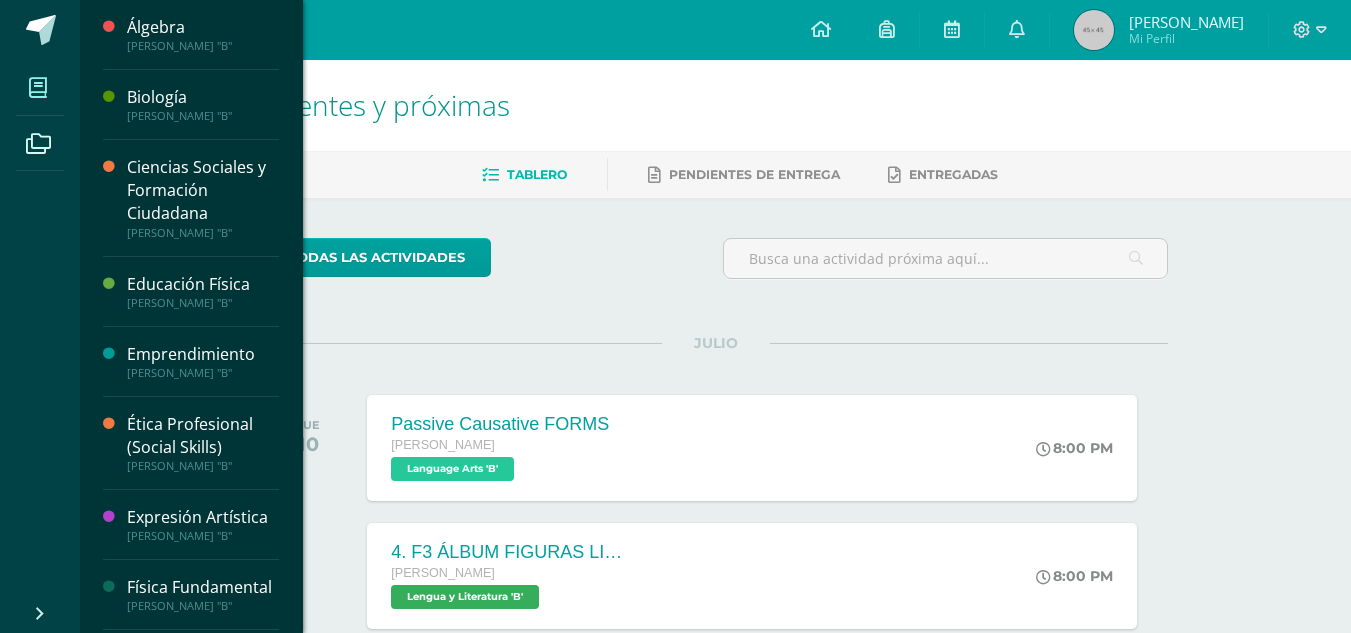 click at bounding box center [38, 88] 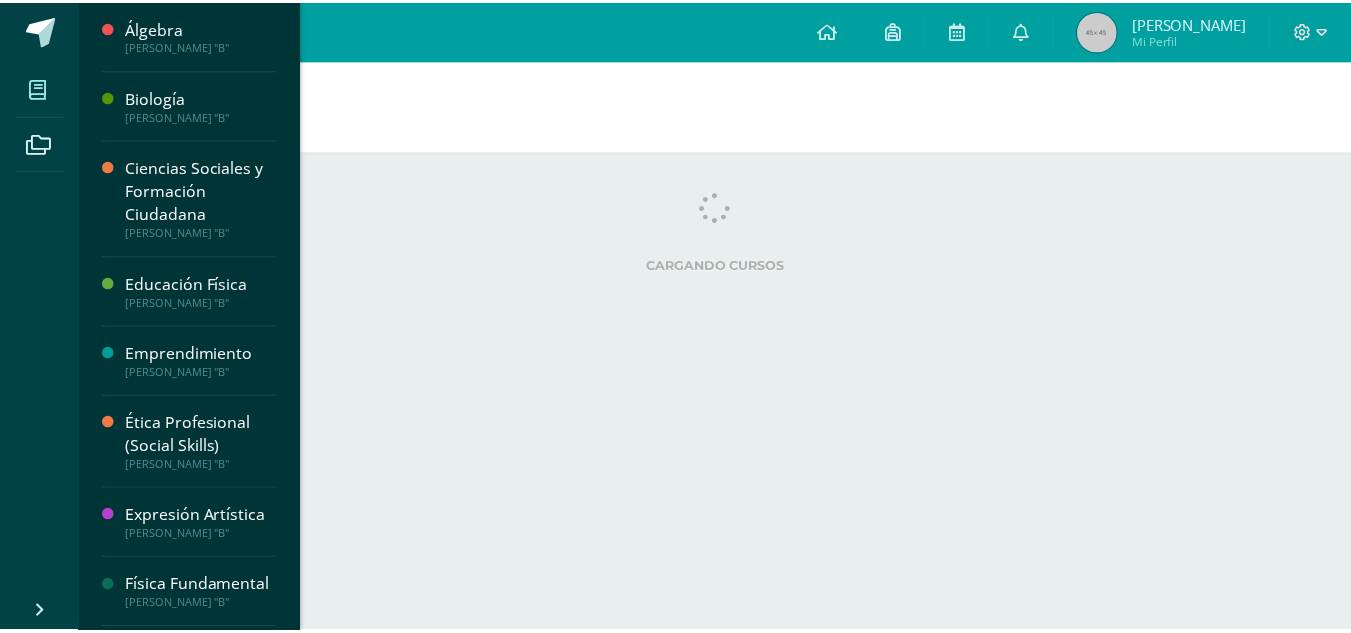 scroll, scrollTop: 0, scrollLeft: 0, axis: both 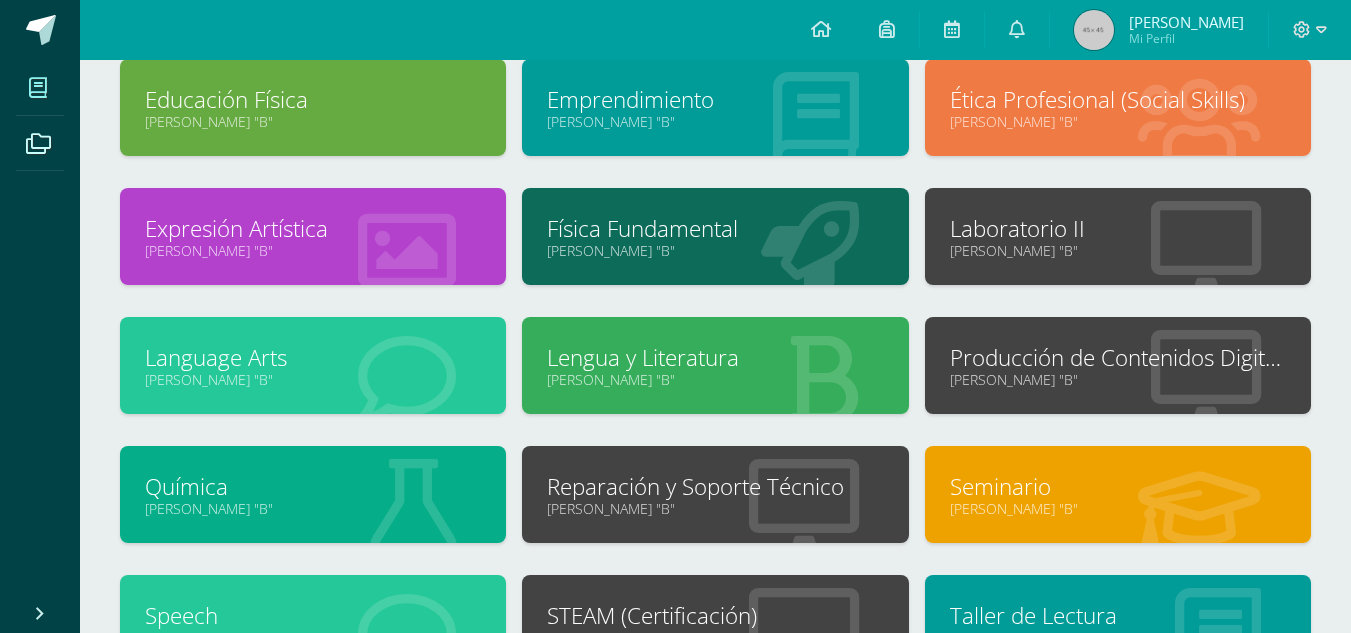 click on "[PERSON_NAME] "B"" at bounding box center (715, 508) 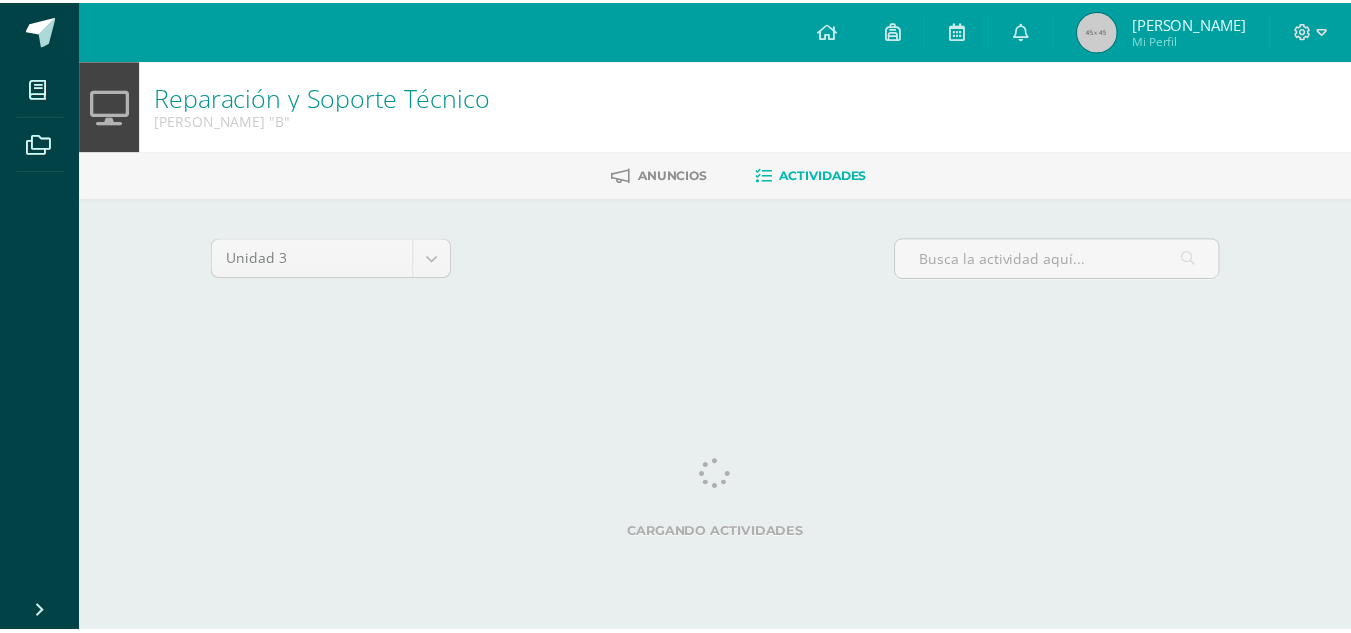 scroll, scrollTop: 0, scrollLeft: 0, axis: both 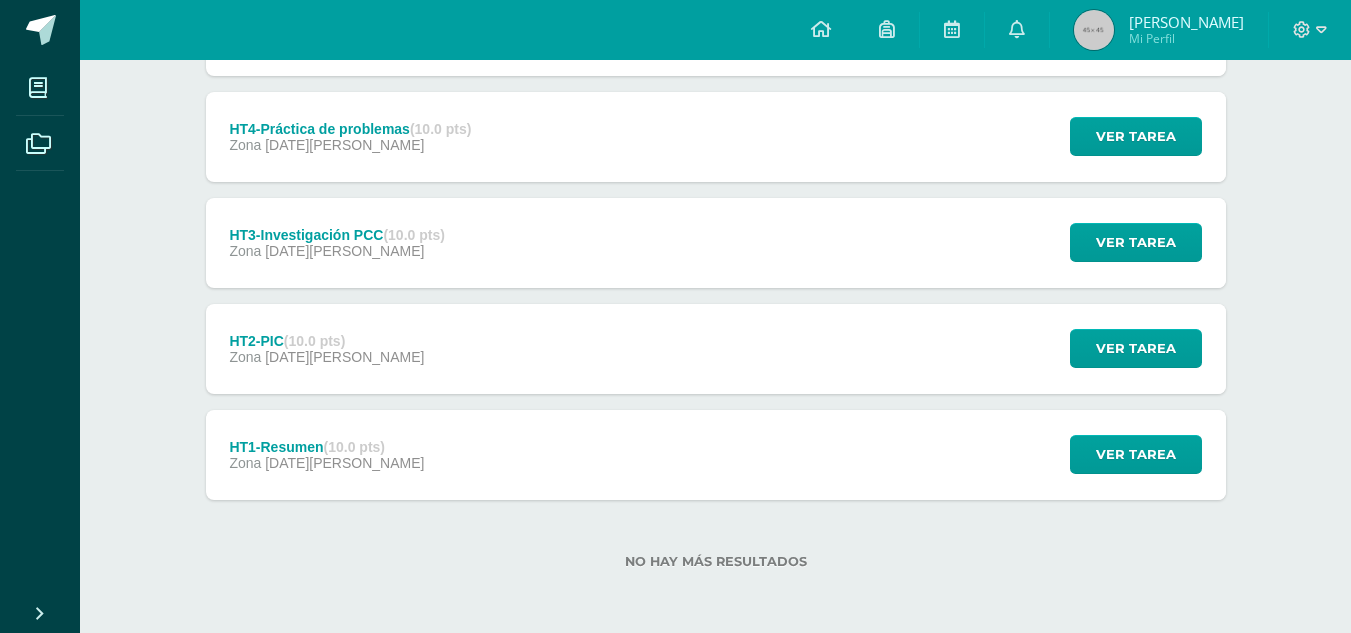 click on "HT1-Resumen  (10.0 pts)
Zona
[DATE][PERSON_NAME]
Ver tarea
HT1-Resumen
Reparación y Soporte Técnico
Cargando contenido" at bounding box center (716, 455) 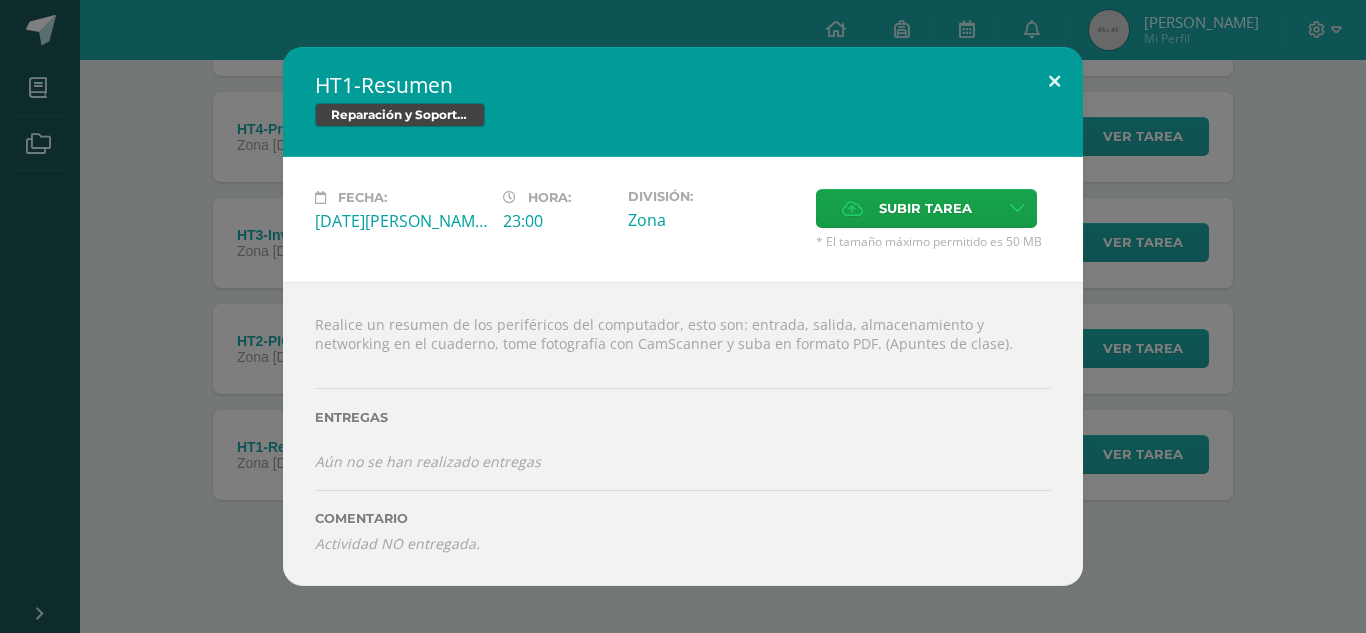 click at bounding box center [1054, 81] 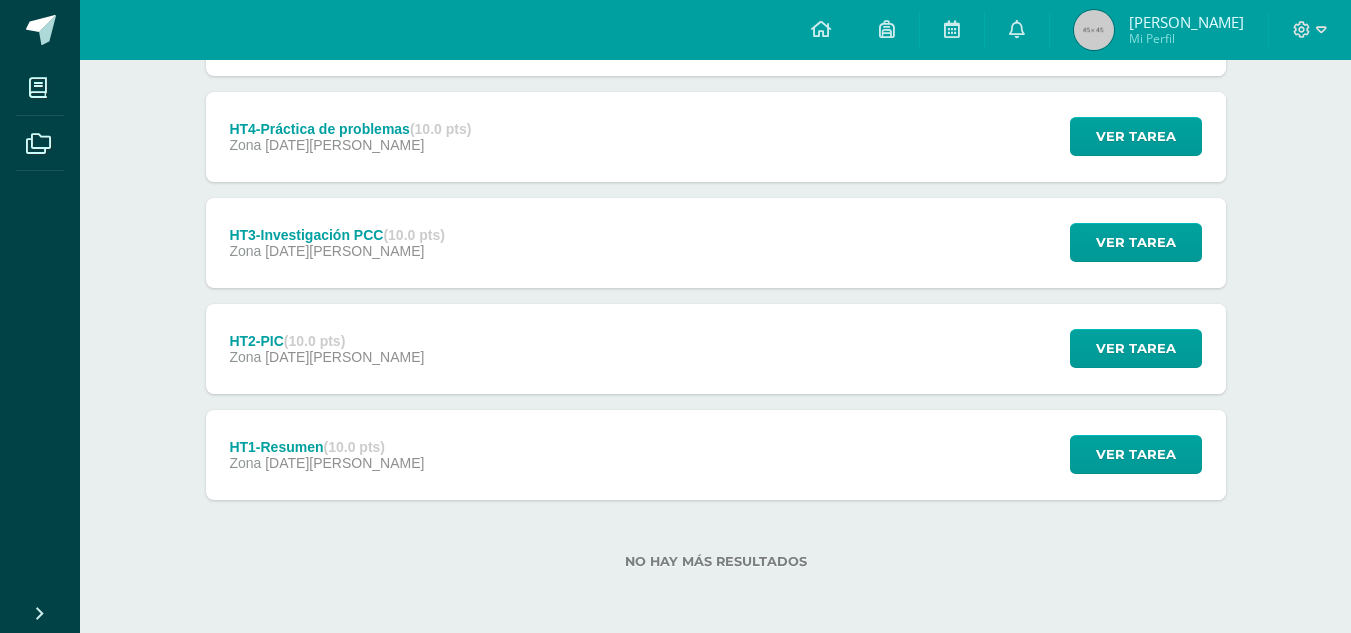 click on "HT2-PIC  (10.0 pts)
Zona
[DATE][PERSON_NAME]
Ver tarea
HT2-PIC
Reparación y Soporte Técnico
Cargando contenido" at bounding box center (716, 349) 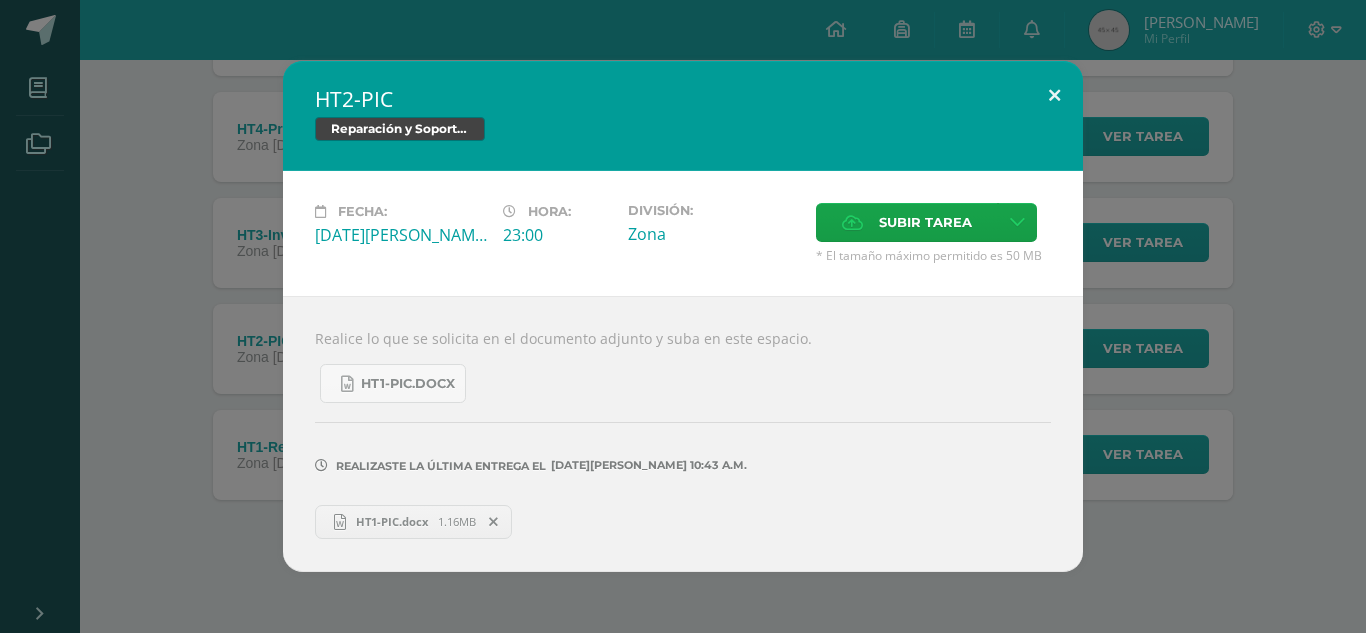 click at bounding box center (1054, 95) 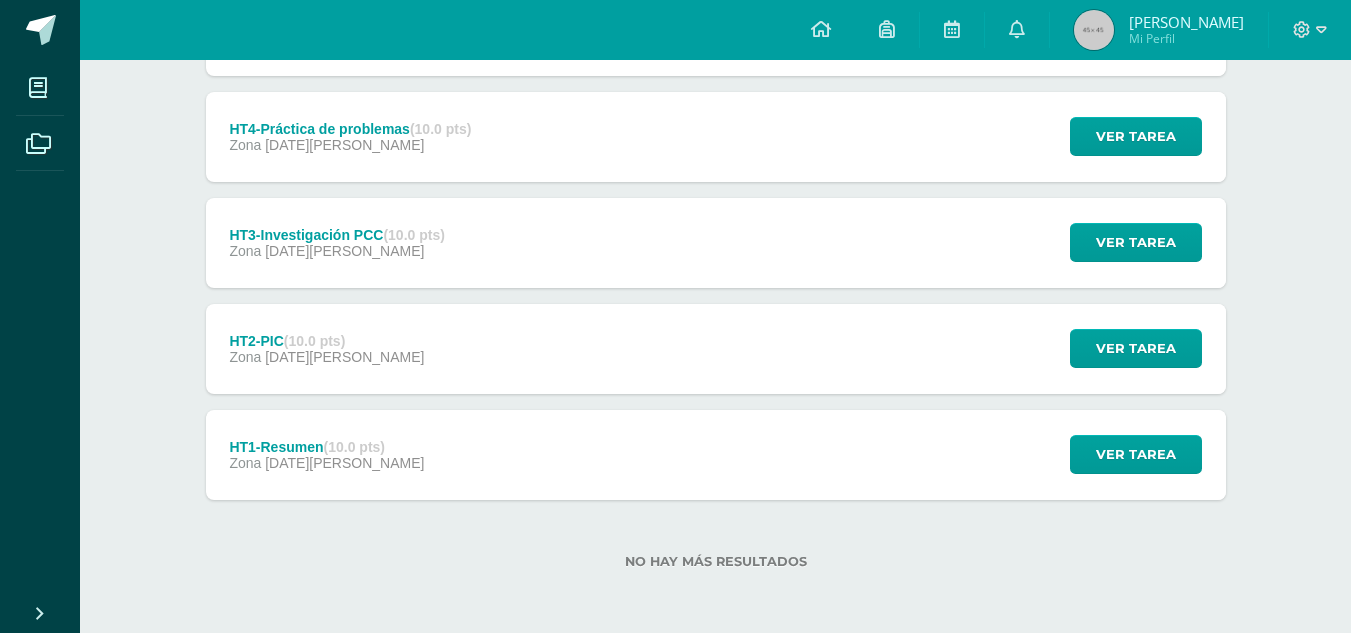 click on "HT3-Investigación PCC  (10.0 pts)
Zona
05 de Julio
Ver tarea
HT3-Investigación PCC
Reparación y Soporte Técnico
Cargando contenido" at bounding box center (716, 243) 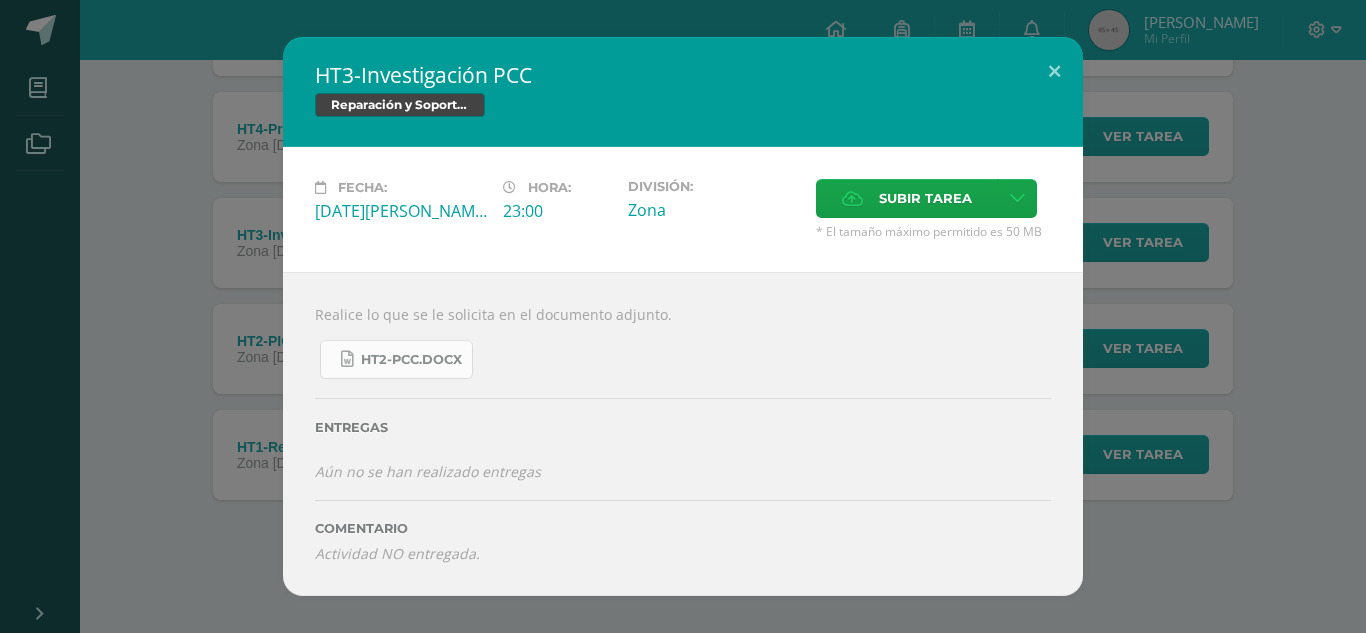 click on "HT2-PCC.docx" at bounding box center [396, 359] 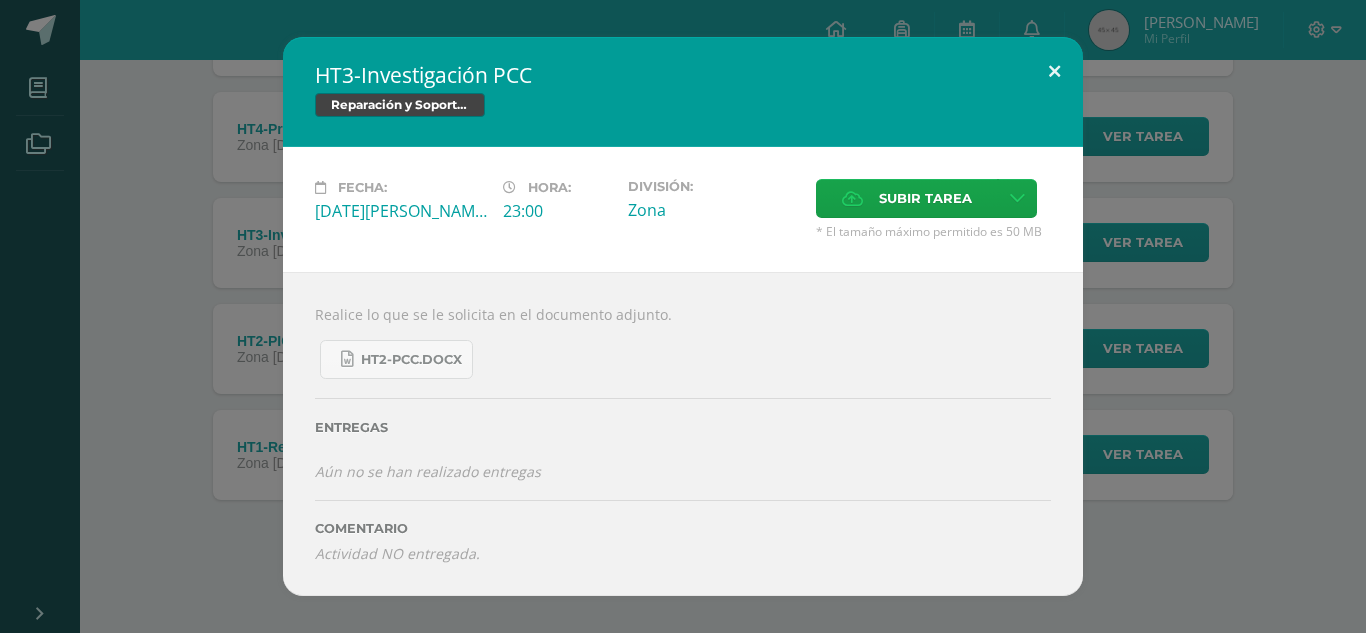click at bounding box center (1054, 71) 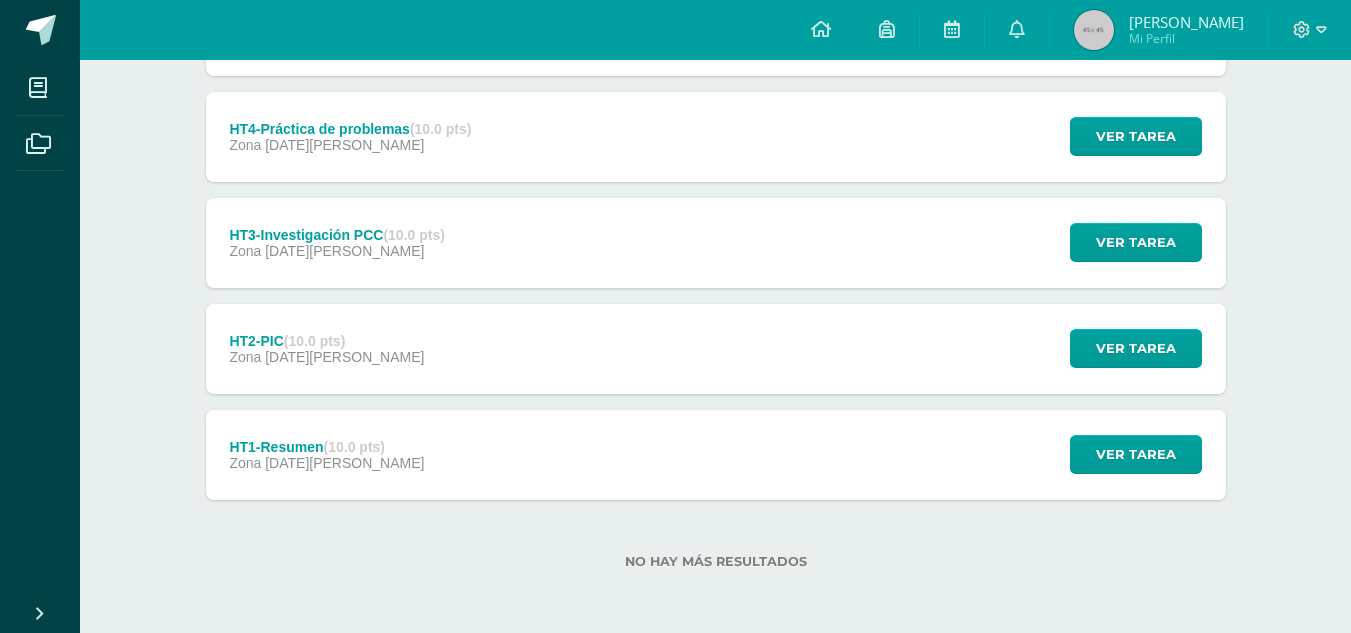 click on "[PERSON_NAME]" at bounding box center (1186, 22) 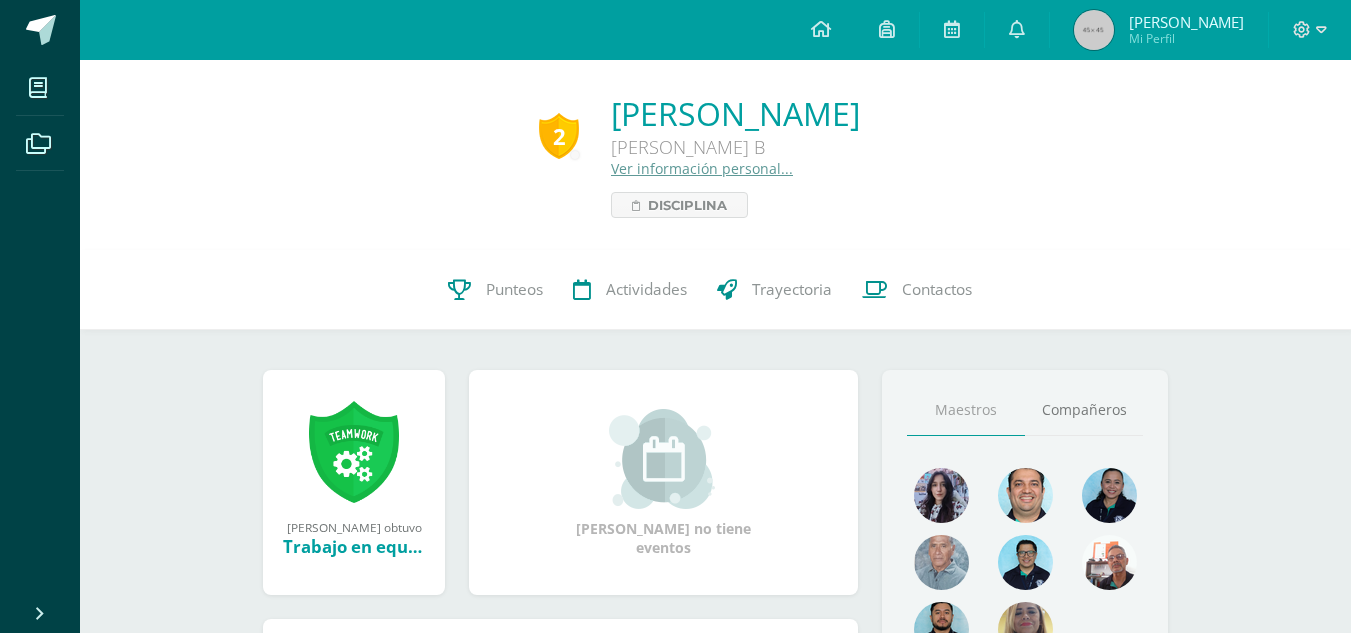 scroll, scrollTop: 0, scrollLeft: 0, axis: both 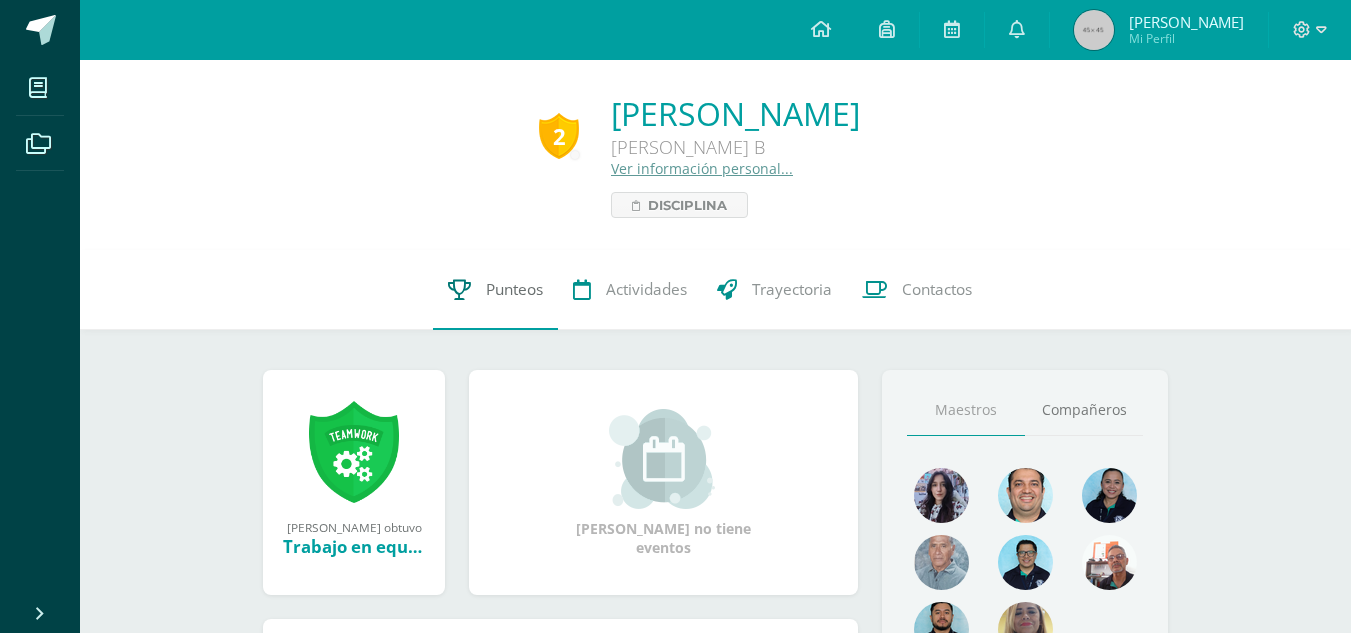 click on "Punteos" at bounding box center [495, 290] 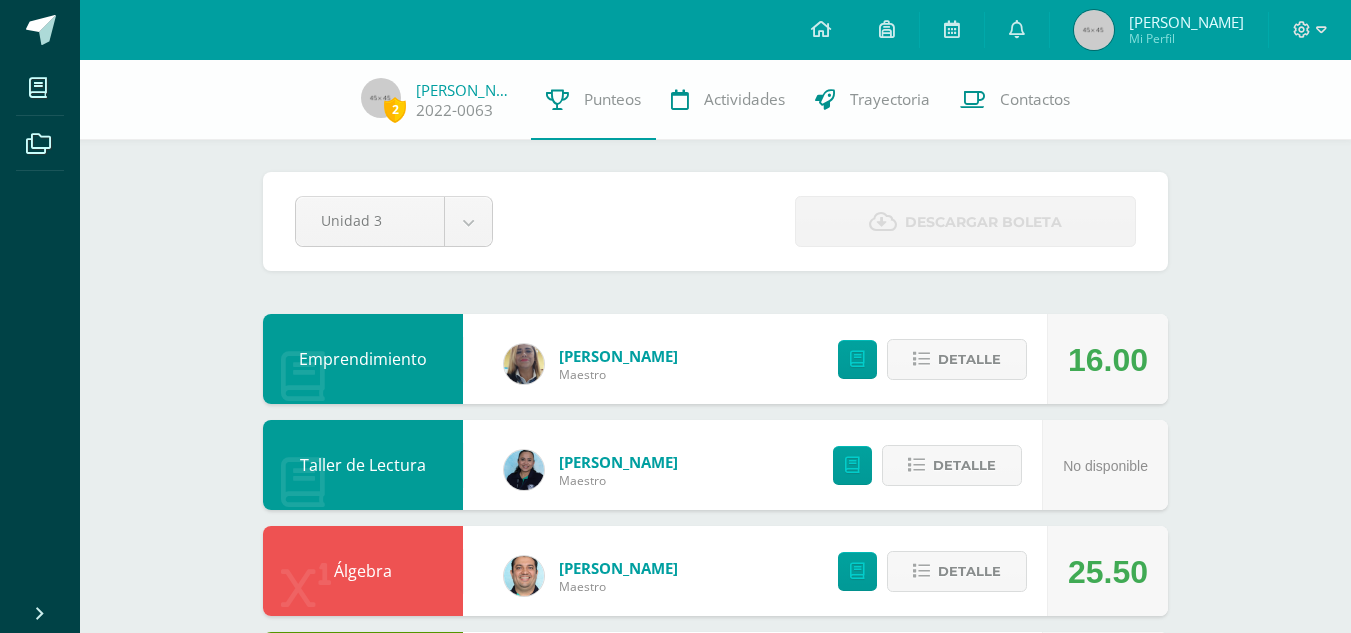 scroll, scrollTop: 0, scrollLeft: 0, axis: both 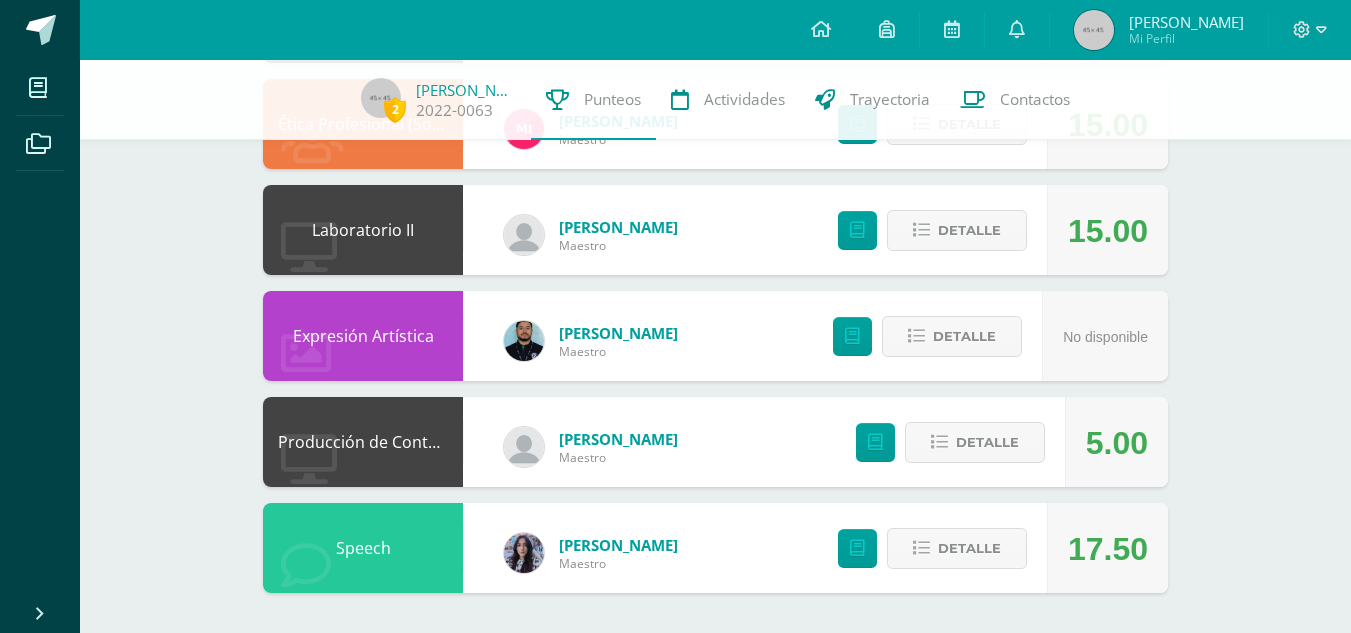 drag, startPoint x: 1320, startPoint y: 545, endPoint x: 1365, endPoint y: 538, distance: 45.54119 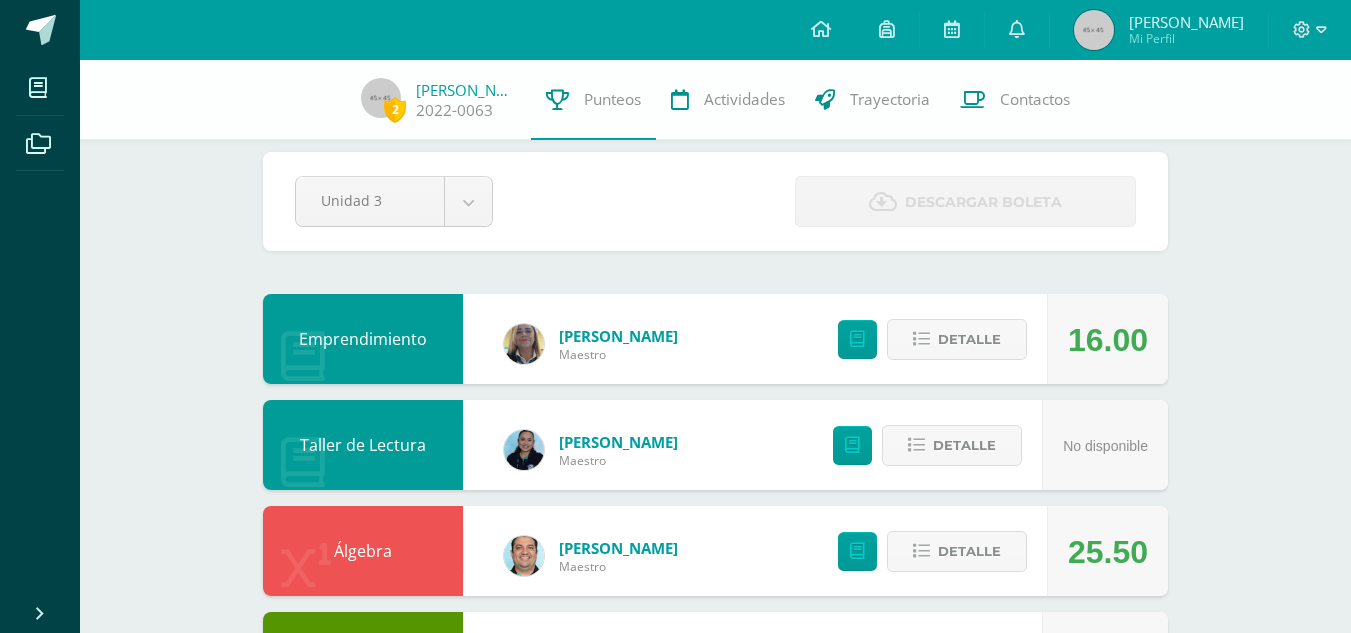 scroll, scrollTop: 0, scrollLeft: 0, axis: both 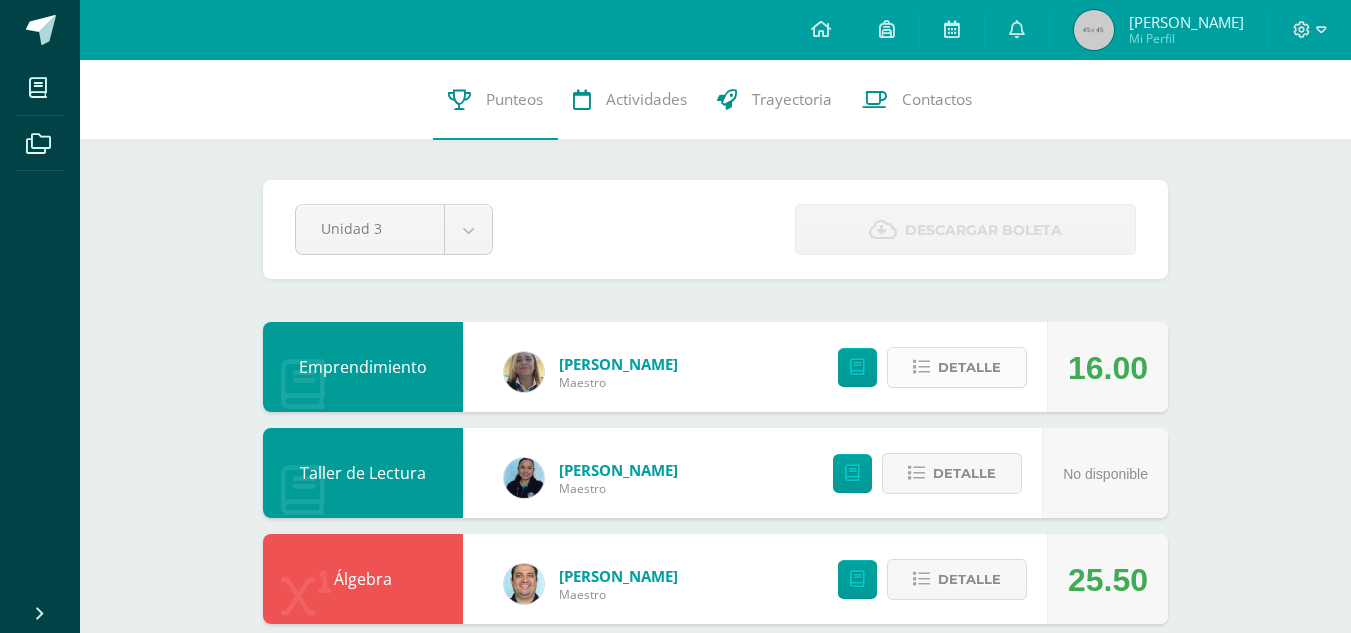 click on "Detalle" at bounding box center (969, 367) 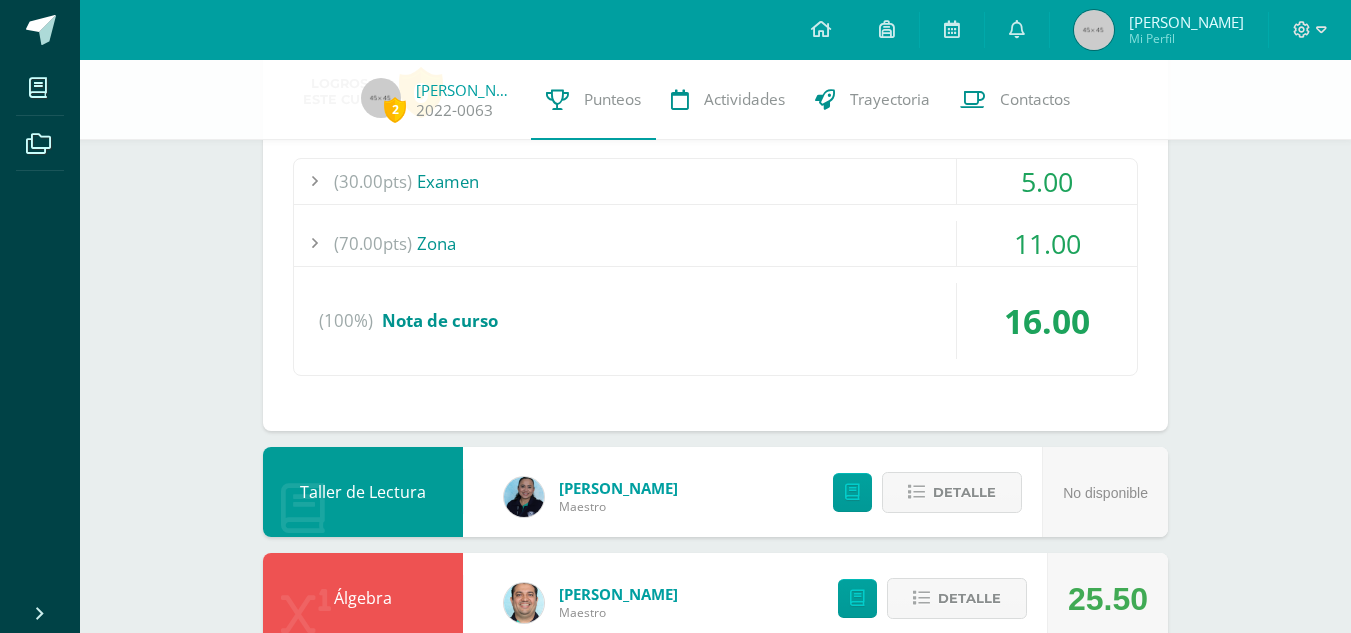 scroll, scrollTop: 220, scrollLeft: 0, axis: vertical 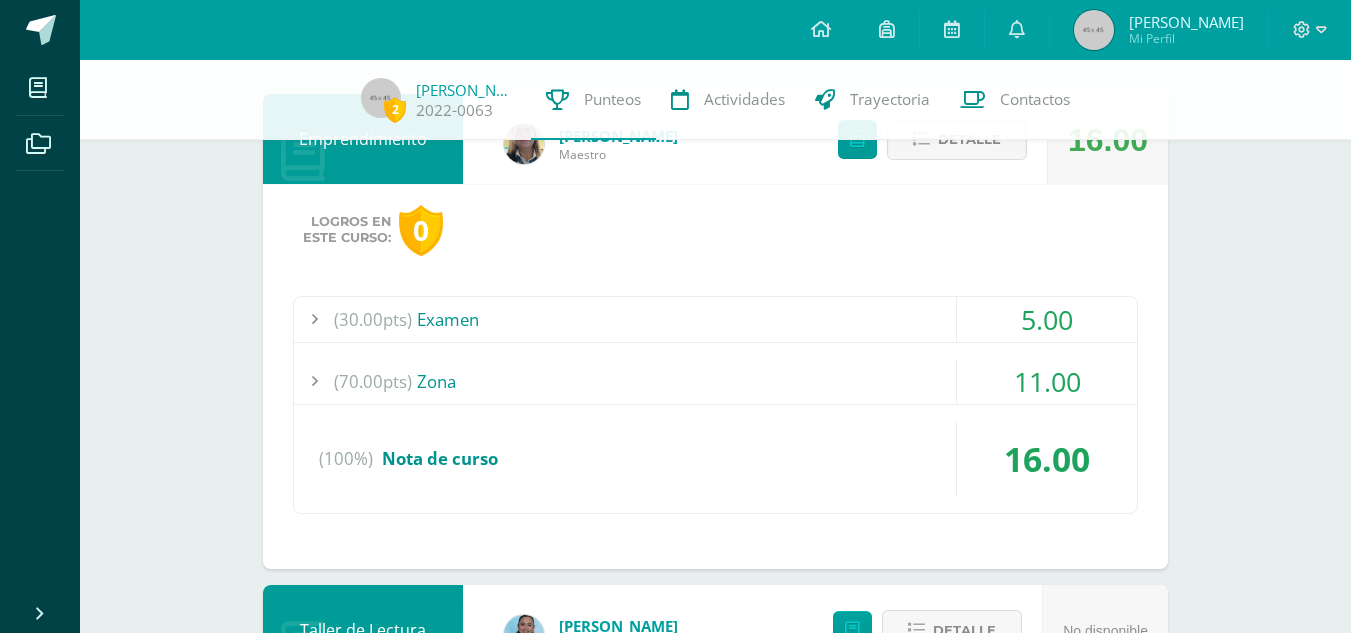 click on "(100%)
Nota de curso" at bounding box center [715, 459] 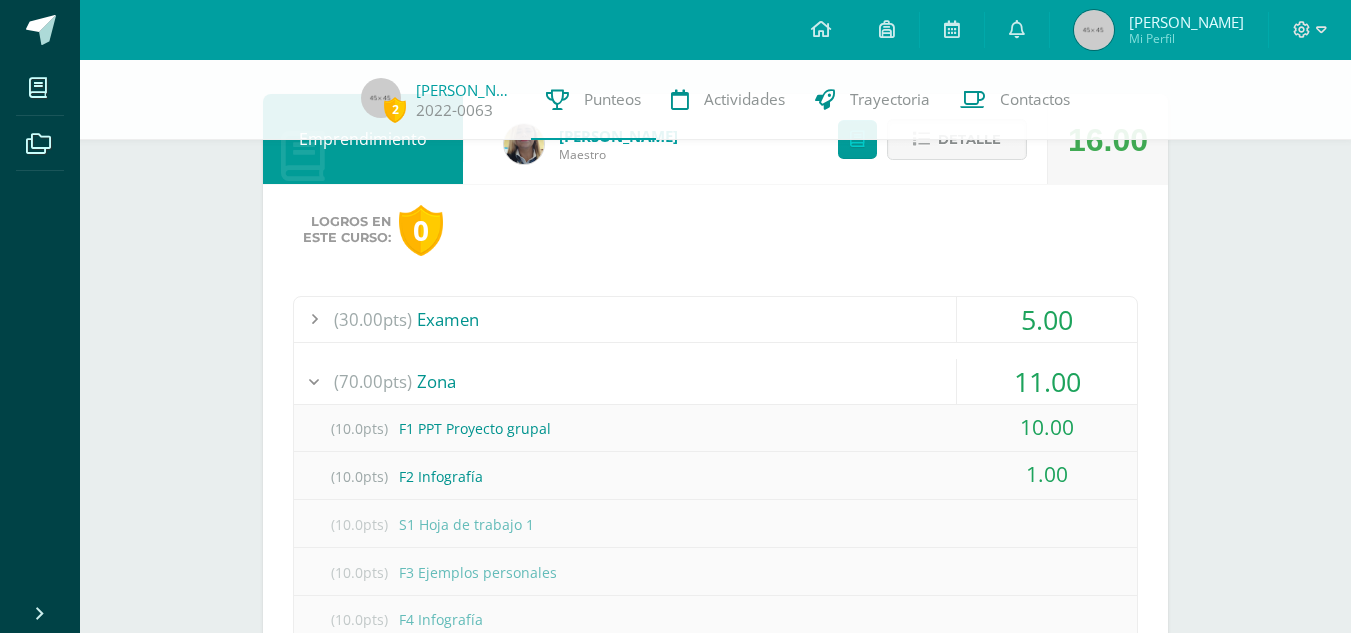 click on "(10.0pts)  F2 Infografía" at bounding box center (715, 476) 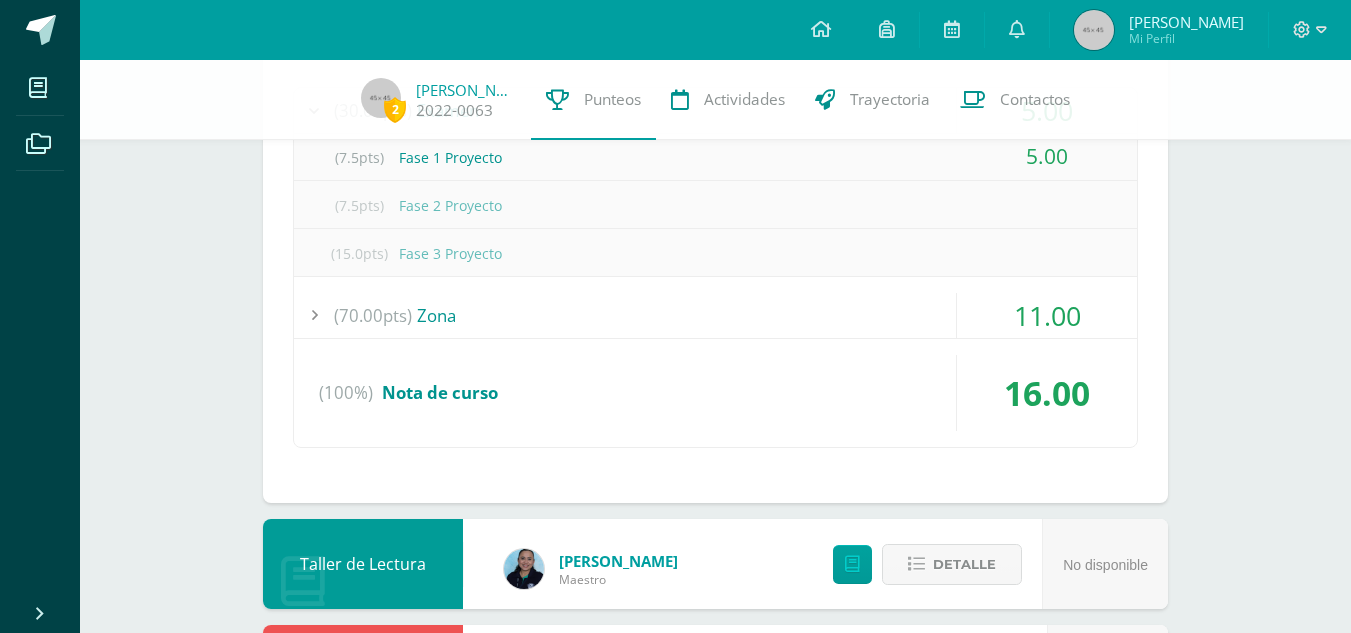 scroll, scrollTop: 425, scrollLeft: 0, axis: vertical 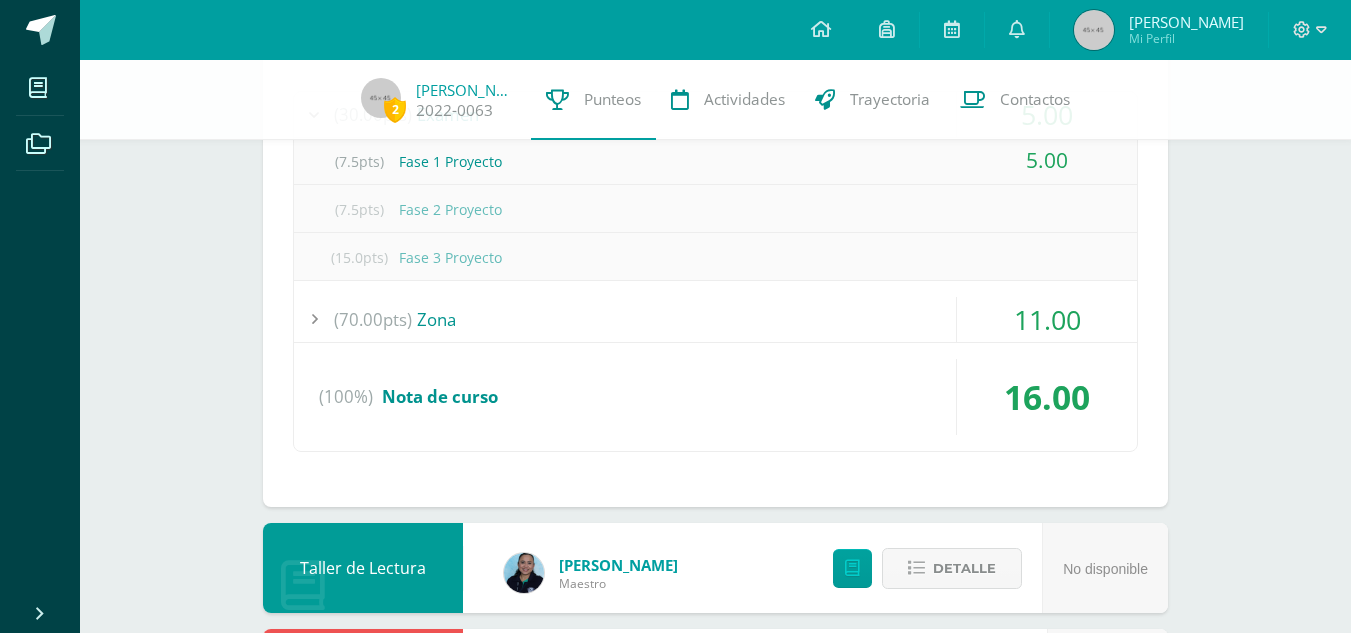 click on "(70.00pts)
Zona" at bounding box center (715, 319) 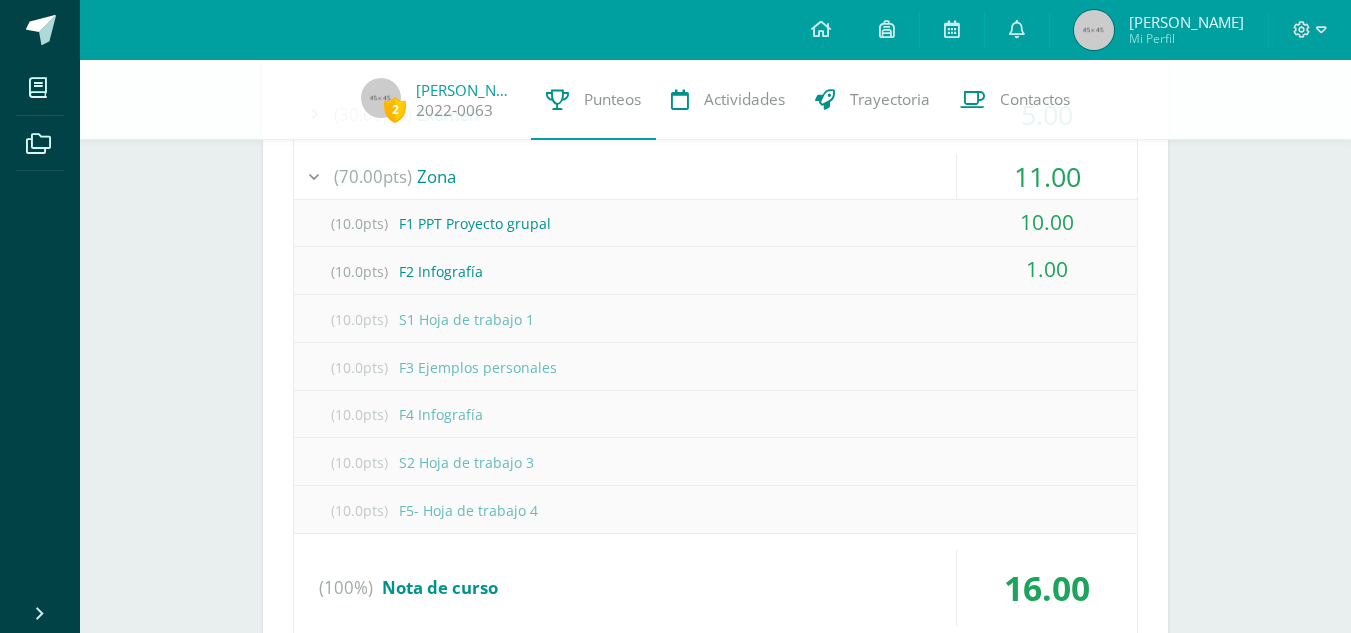 drag, startPoint x: 984, startPoint y: 256, endPoint x: 458, endPoint y: 275, distance: 526.343 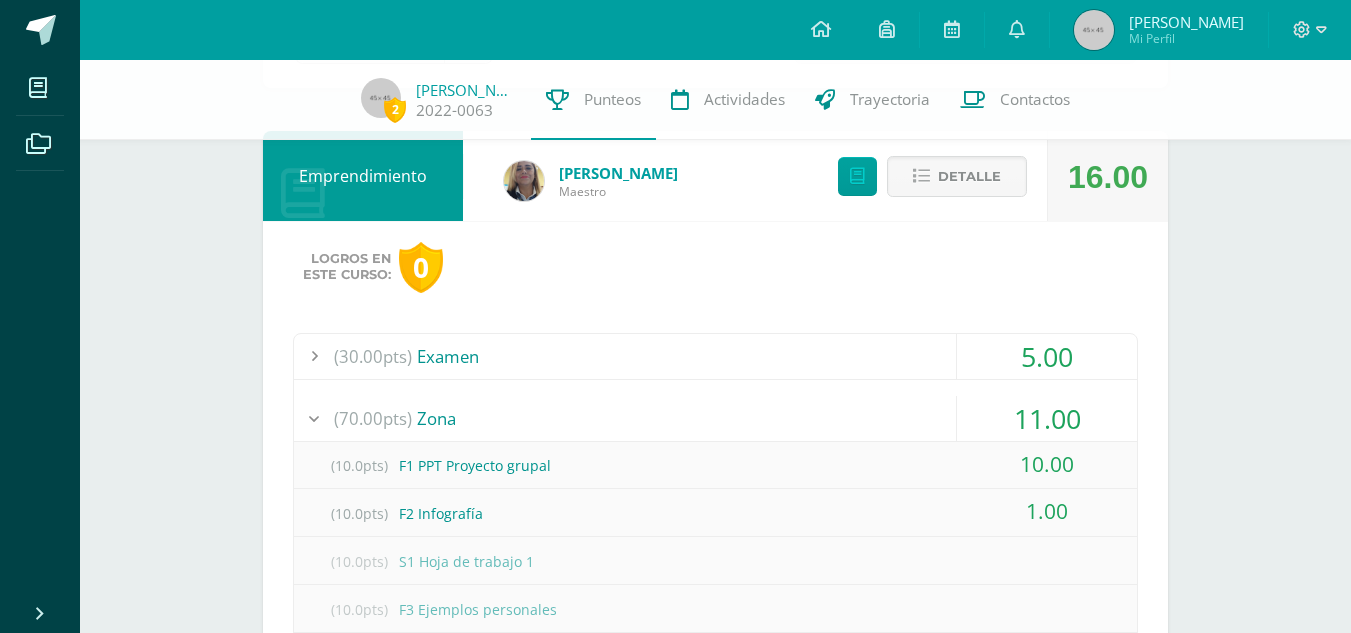 scroll, scrollTop: 142, scrollLeft: 0, axis: vertical 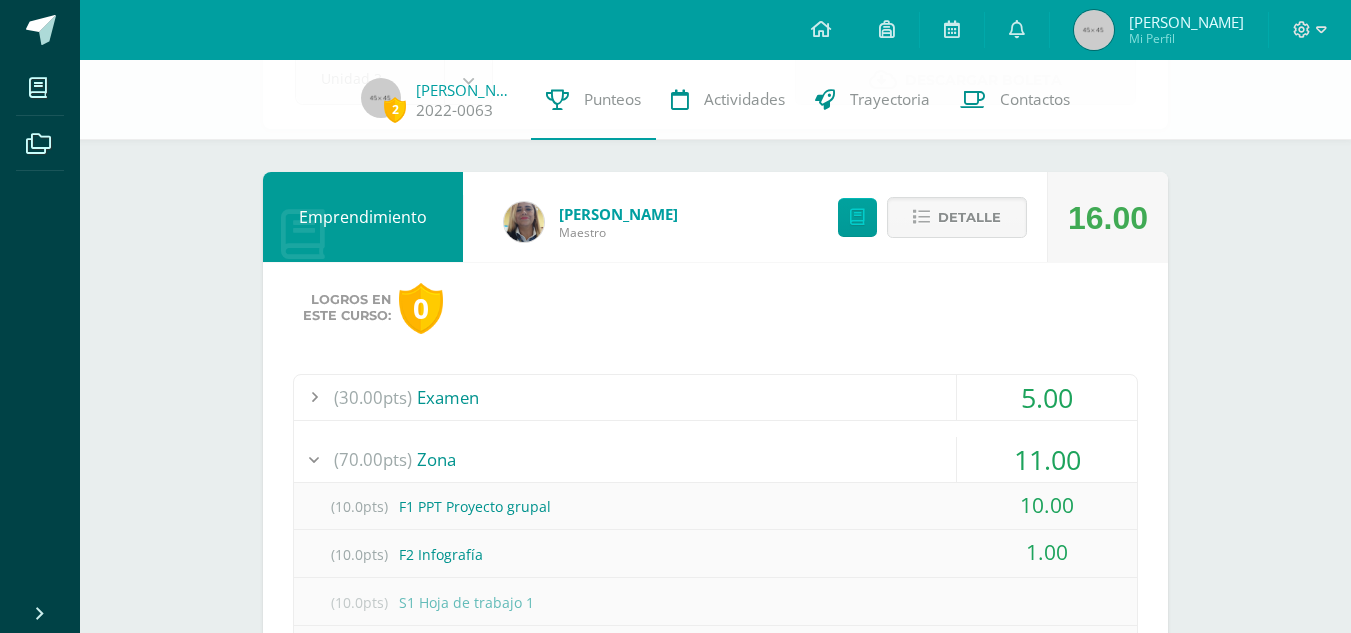 click on "(70.00pts)
Zona" at bounding box center (715, 459) 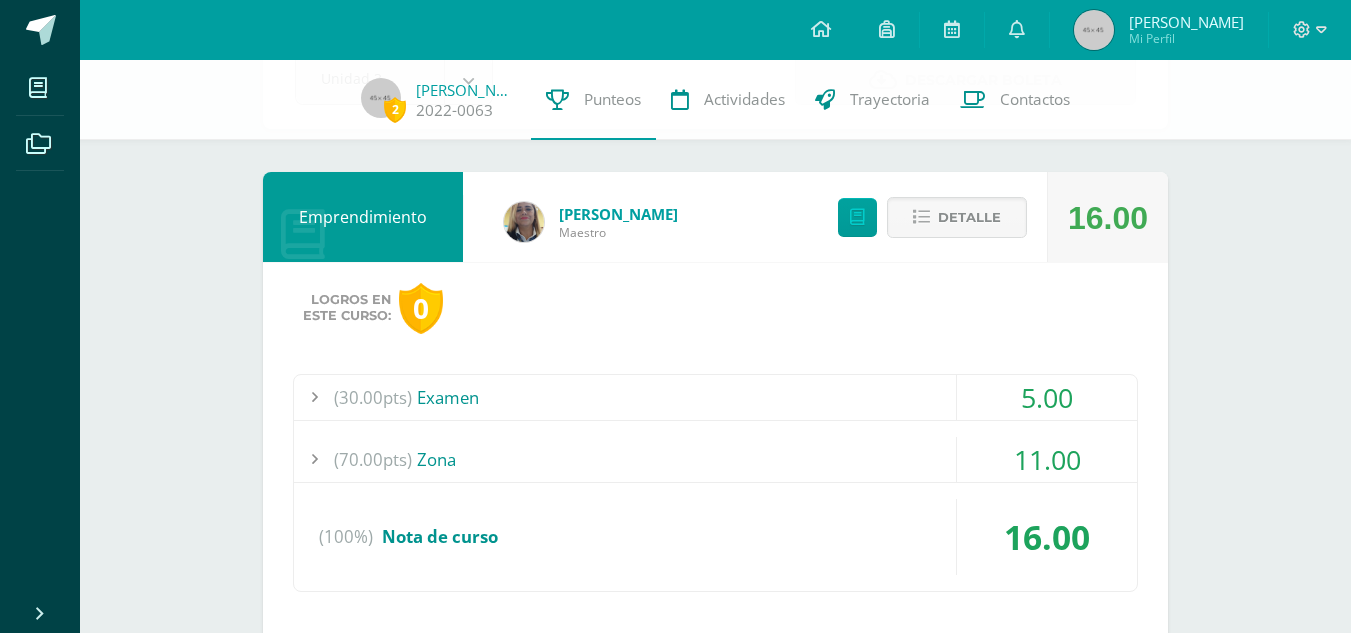 click on "(70.00pts)
Zona" at bounding box center (715, 459) 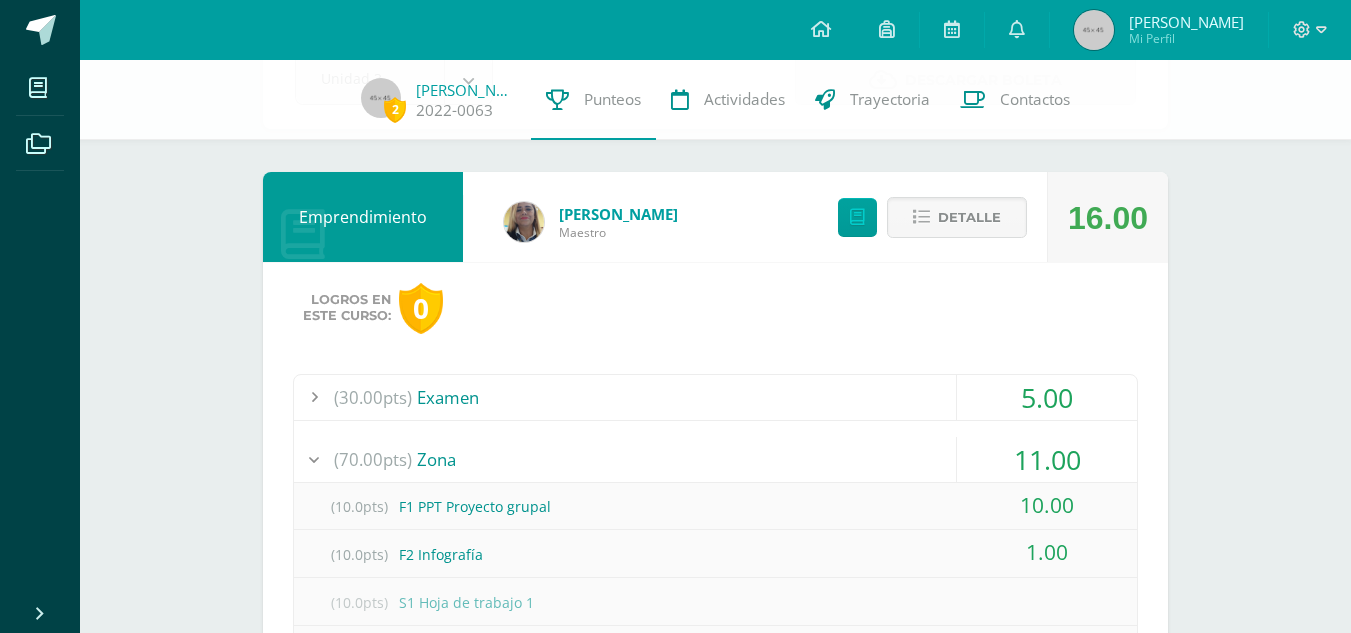 click on "(70.00pts)
Zona" at bounding box center (715, 459) 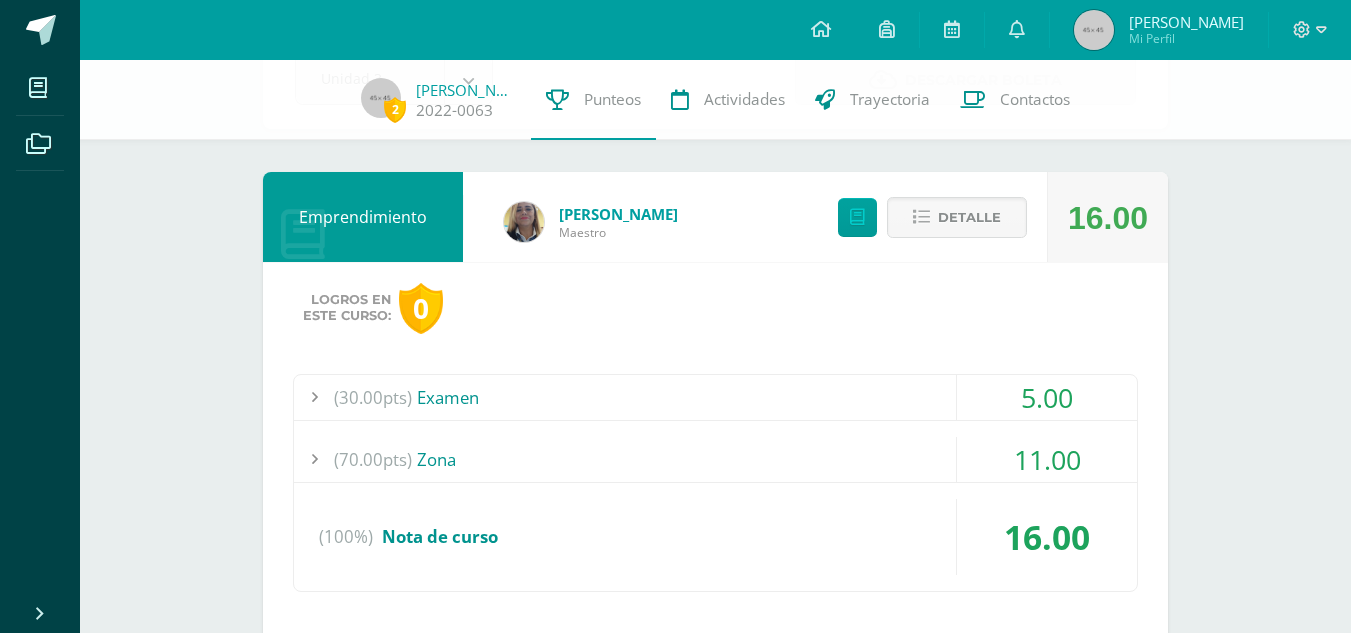 click on "(30.00pts)
Examen" at bounding box center (715, 397) 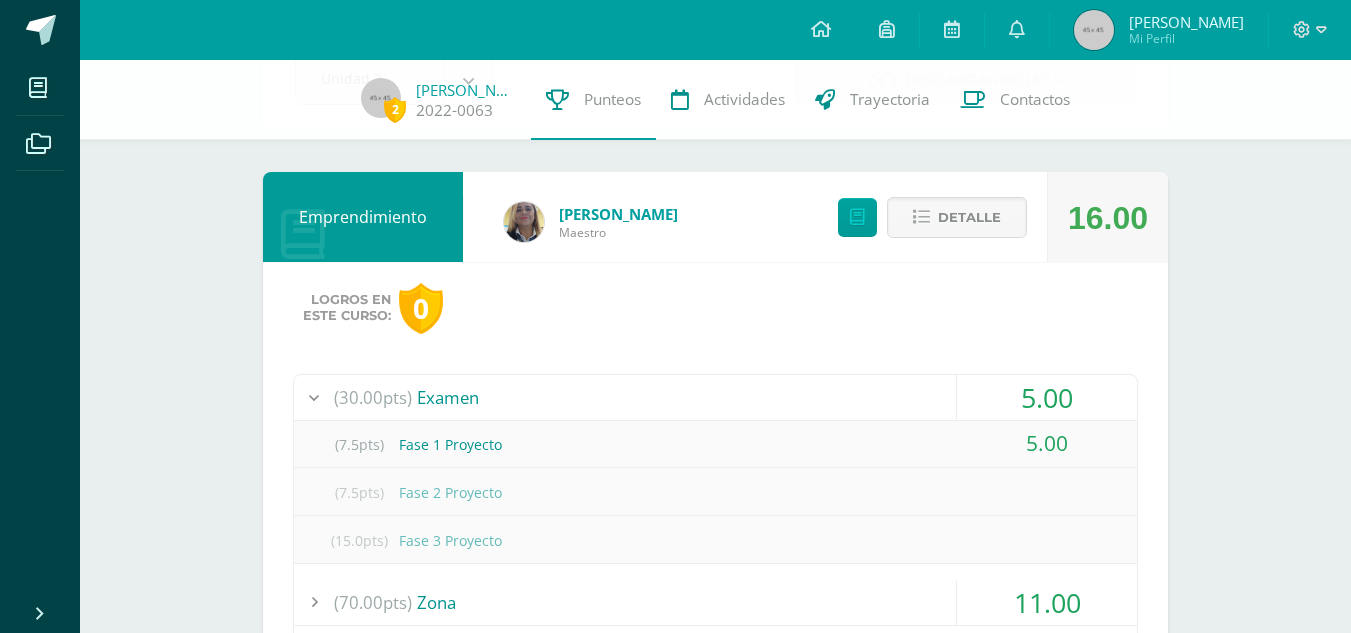 click on "(30.00pts)
Examen" at bounding box center (715, 397) 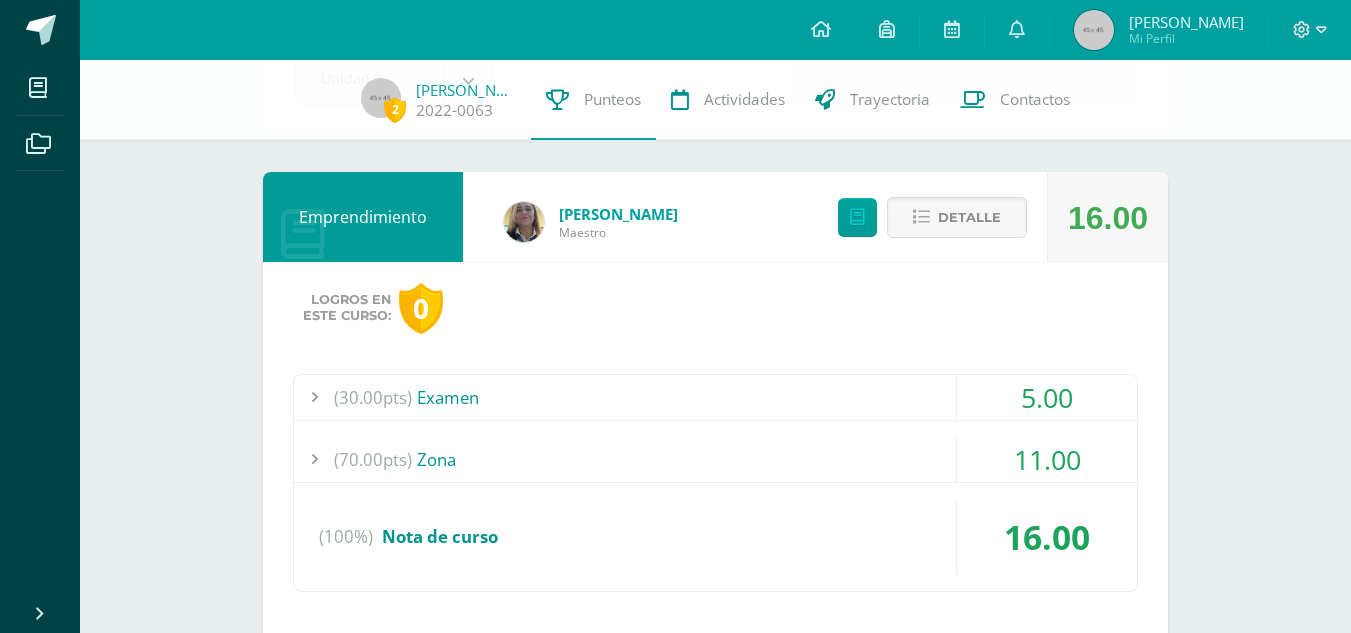 click on "(70.00pts)
Zona" at bounding box center [715, 459] 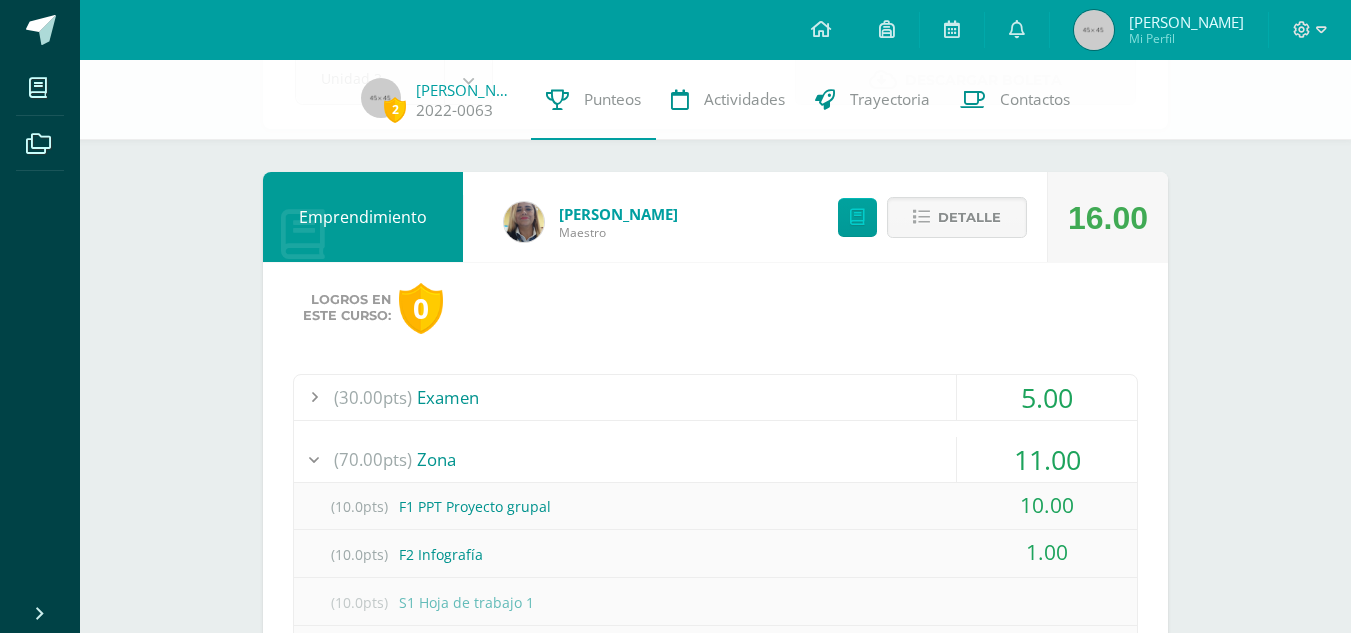click on "(10.0pts)  F2 Infografía" at bounding box center [715, 554] 